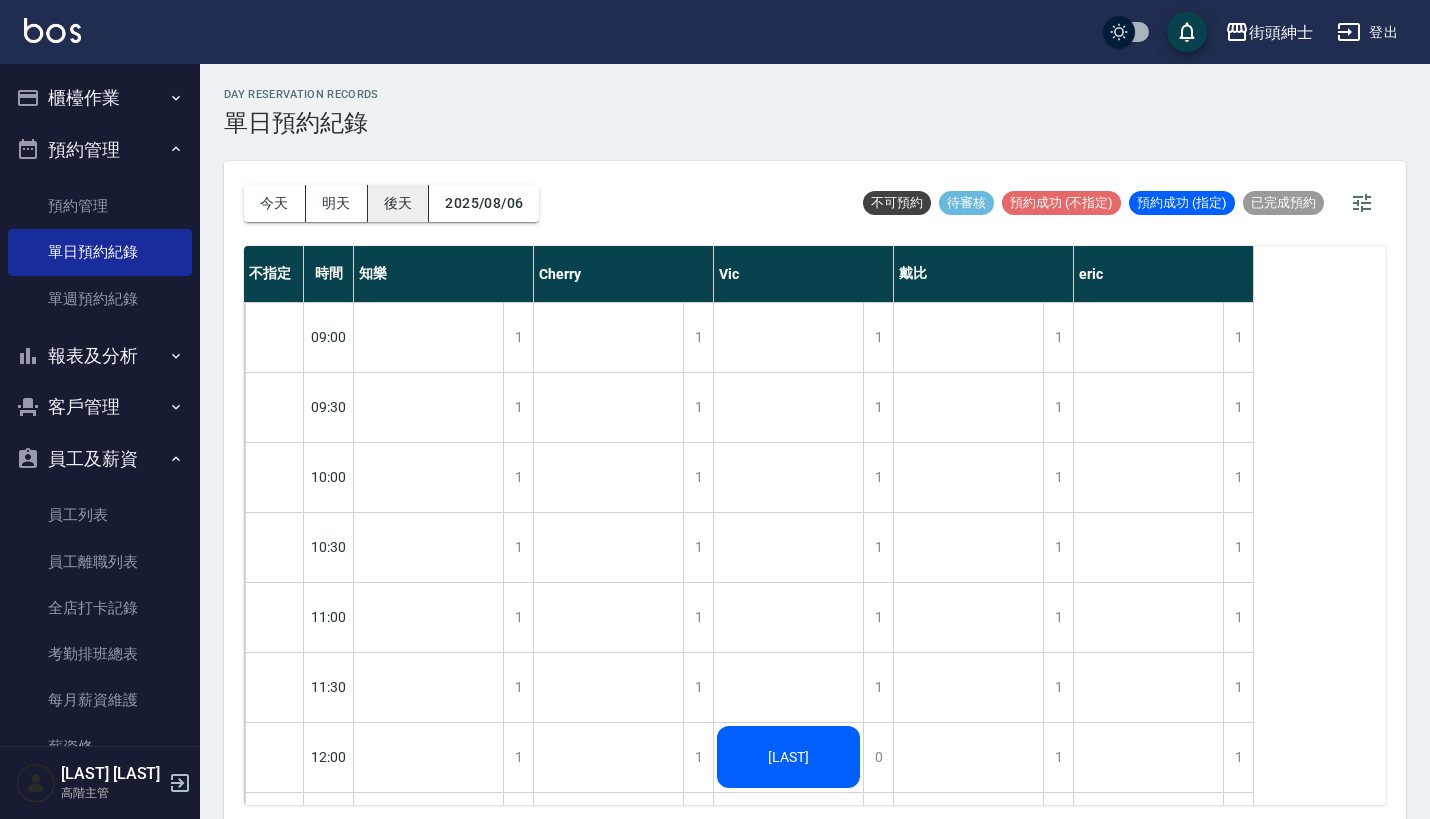 scroll, scrollTop: 0, scrollLeft: 0, axis: both 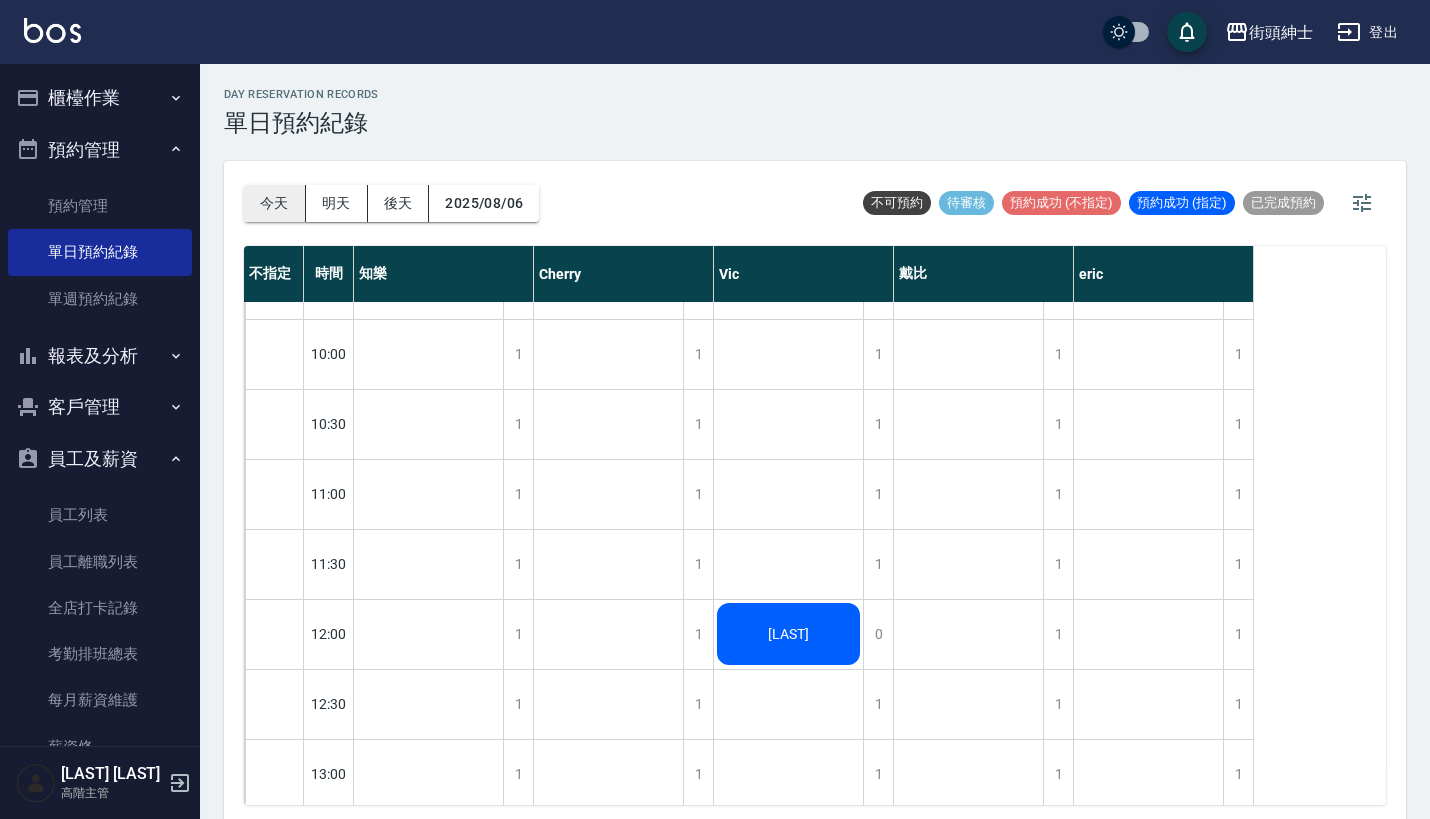 click on "今天" at bounding box center [275, 203] 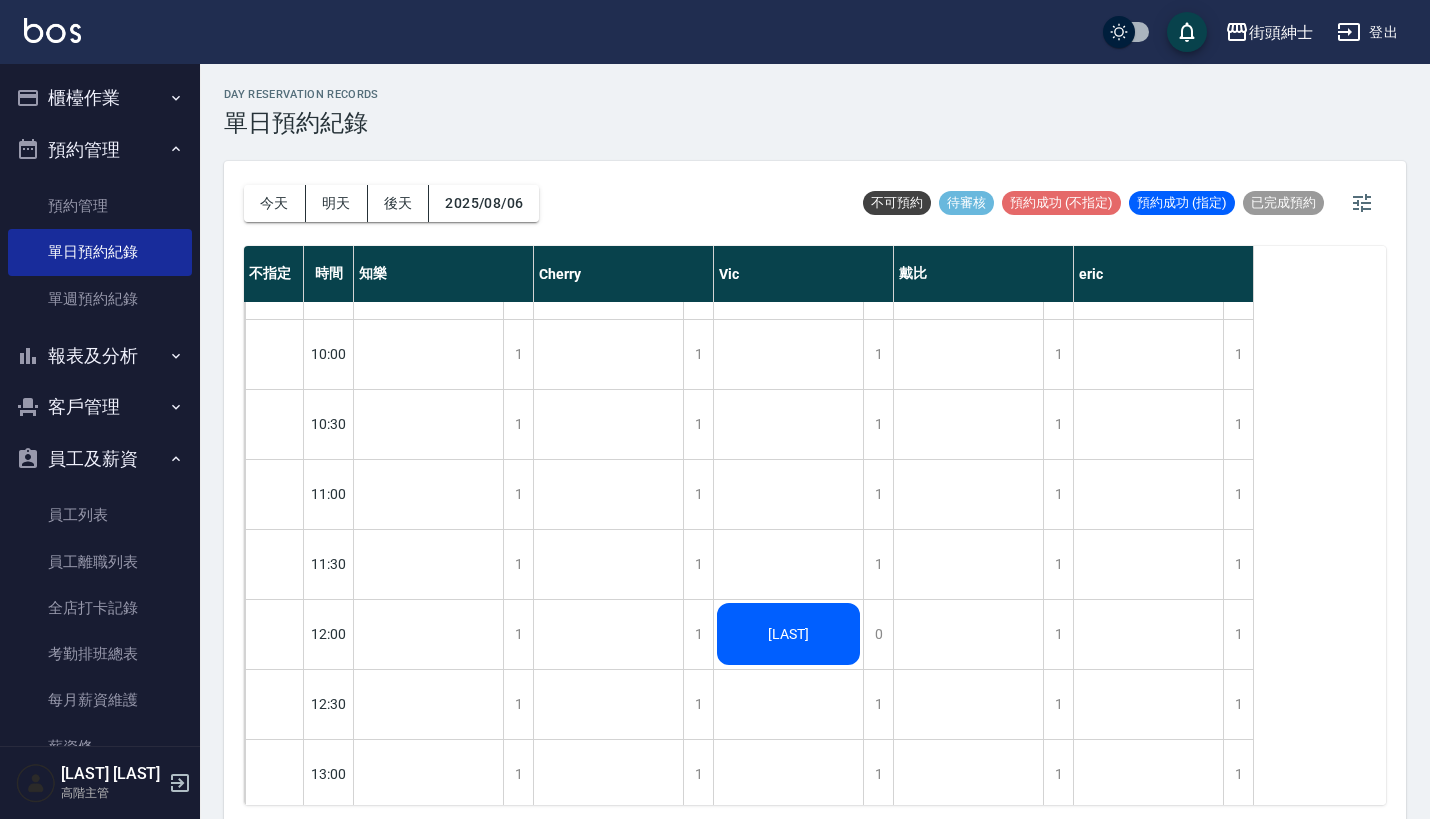 scroll, scrollTop: 0, scrollLeft: 0, axis: both 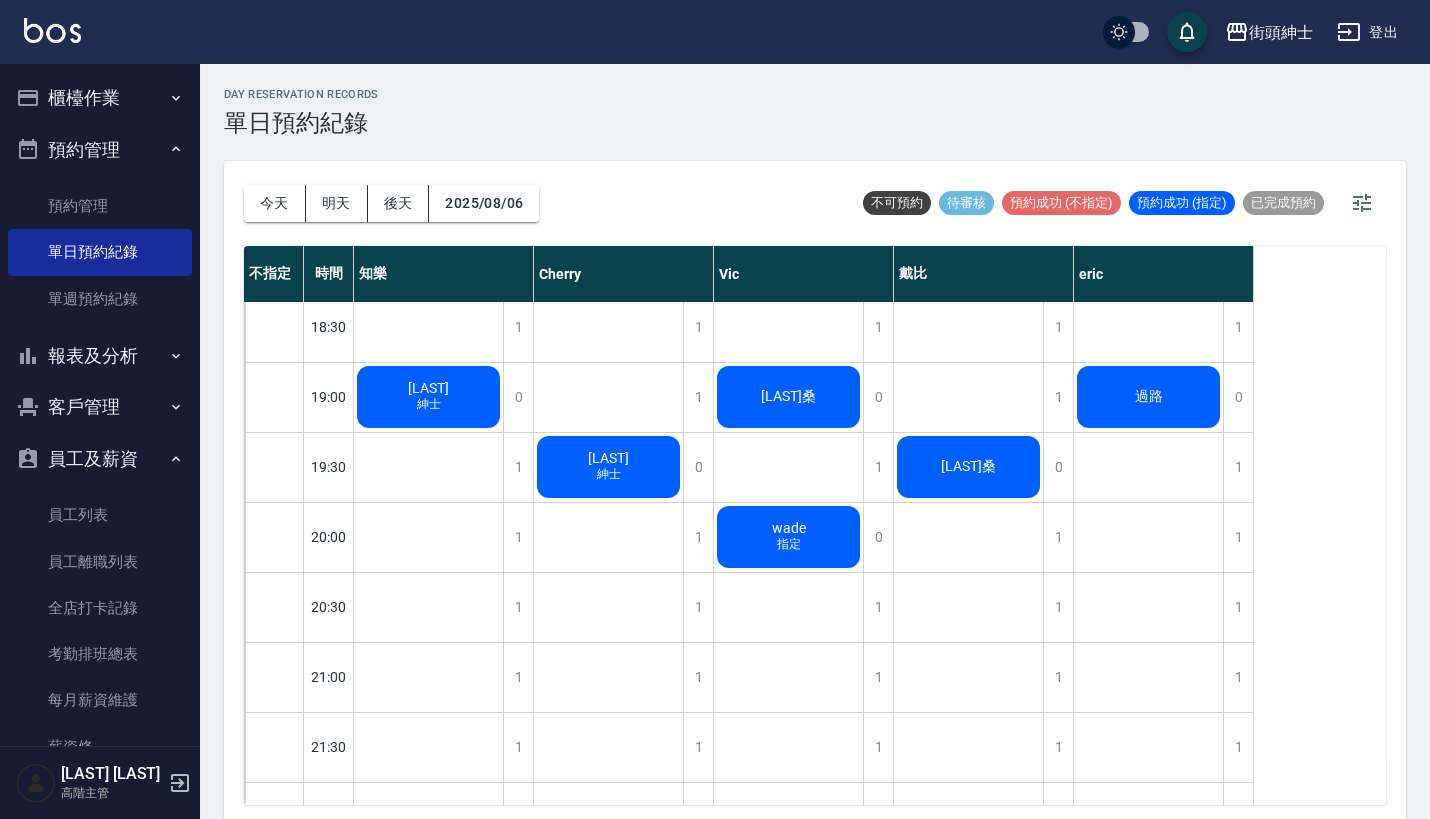 click on "[LAST] 紳士" at bounding box center [428, -303] 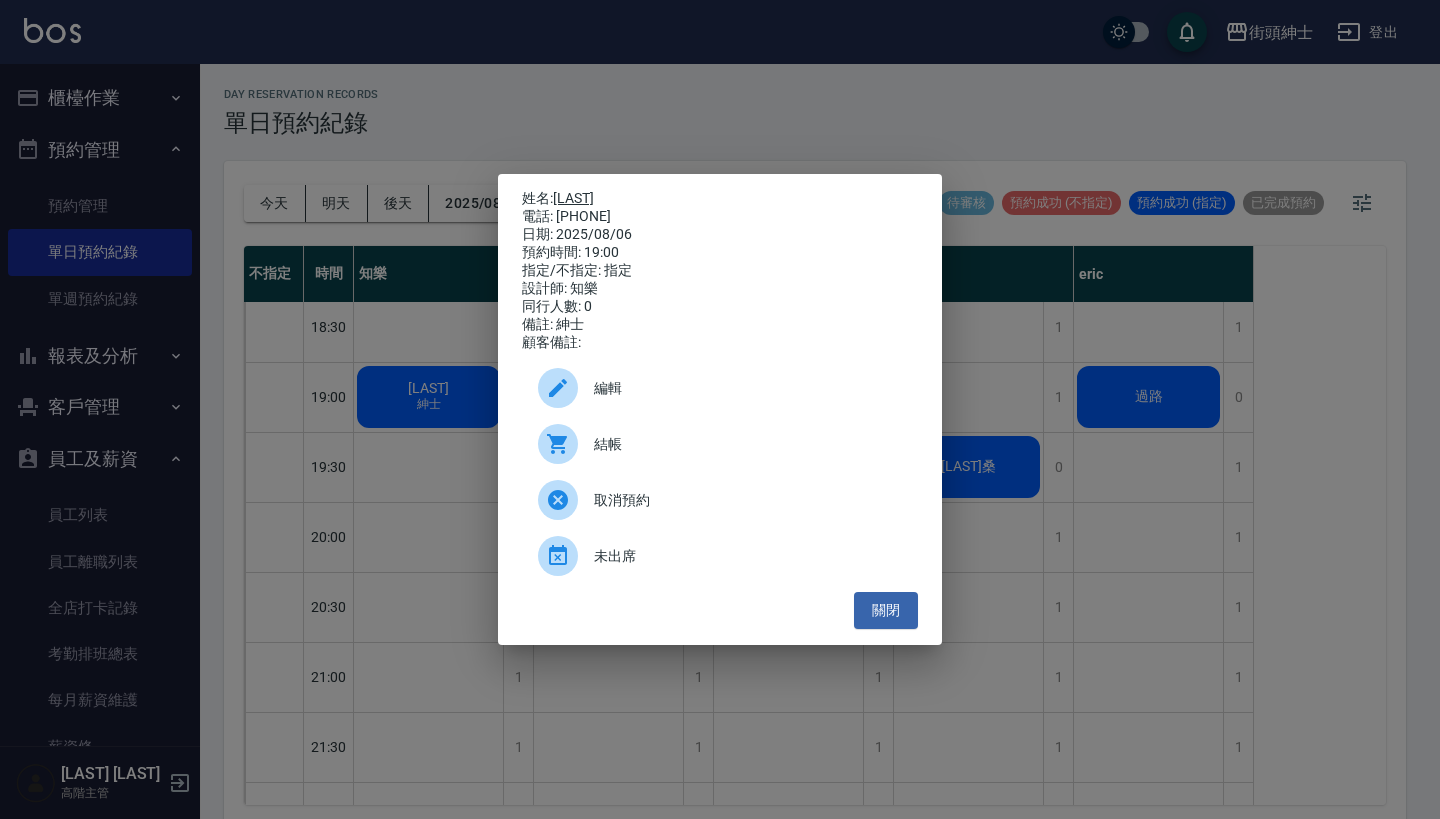 click on "[LAST]" at bounding box center [573, 198] 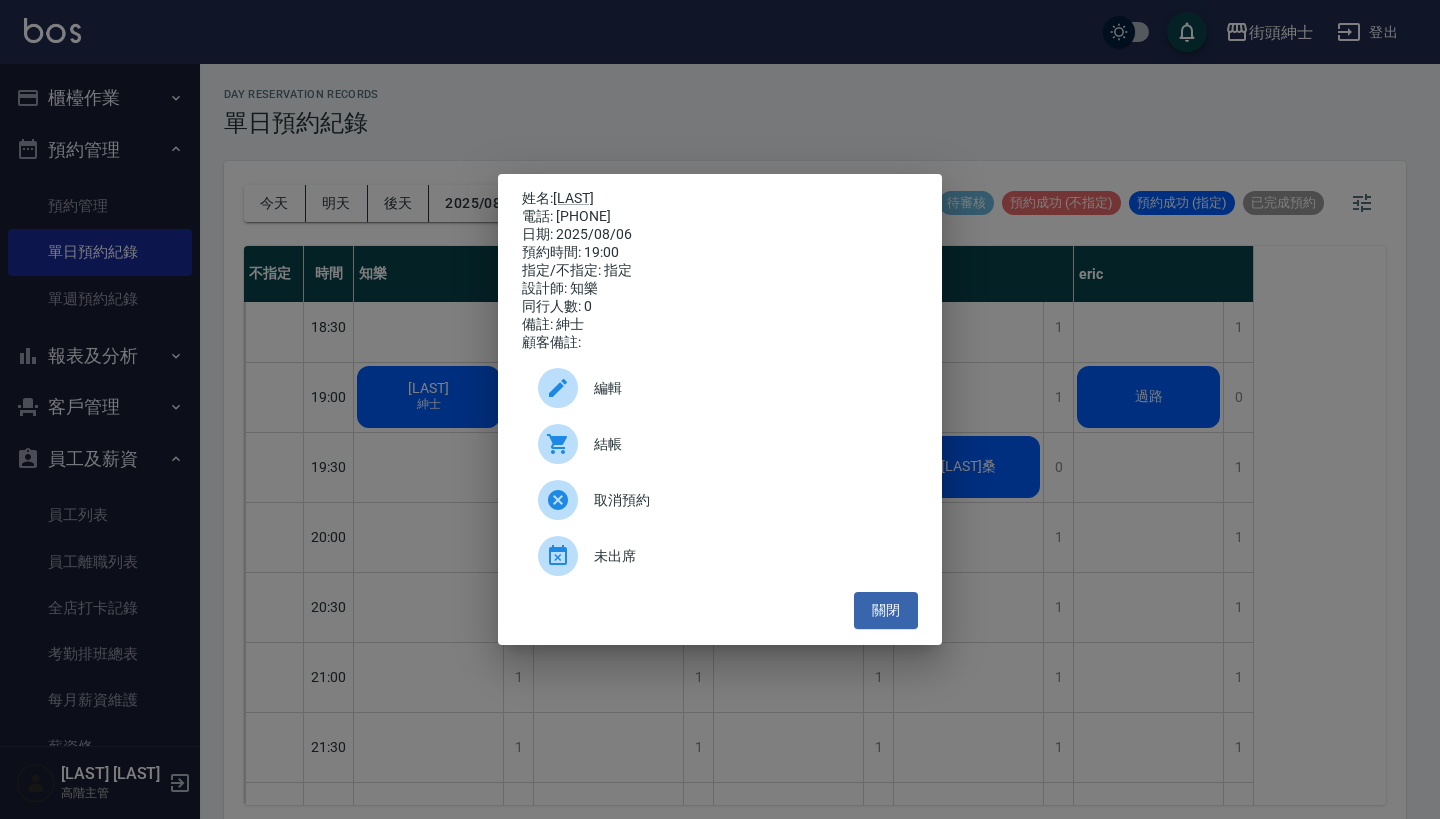 click on "姓名: [LAST] 電話: [PHONE] 日期: 2025/08/06 預約時間: 19:00 指定/不指定: 指定 設計師: 知樂 同行人數: 0 備註: 紳士 顧客備註: 編輯 結帳 取消預約 未出席 關閉" at bounding box center [720, 409] 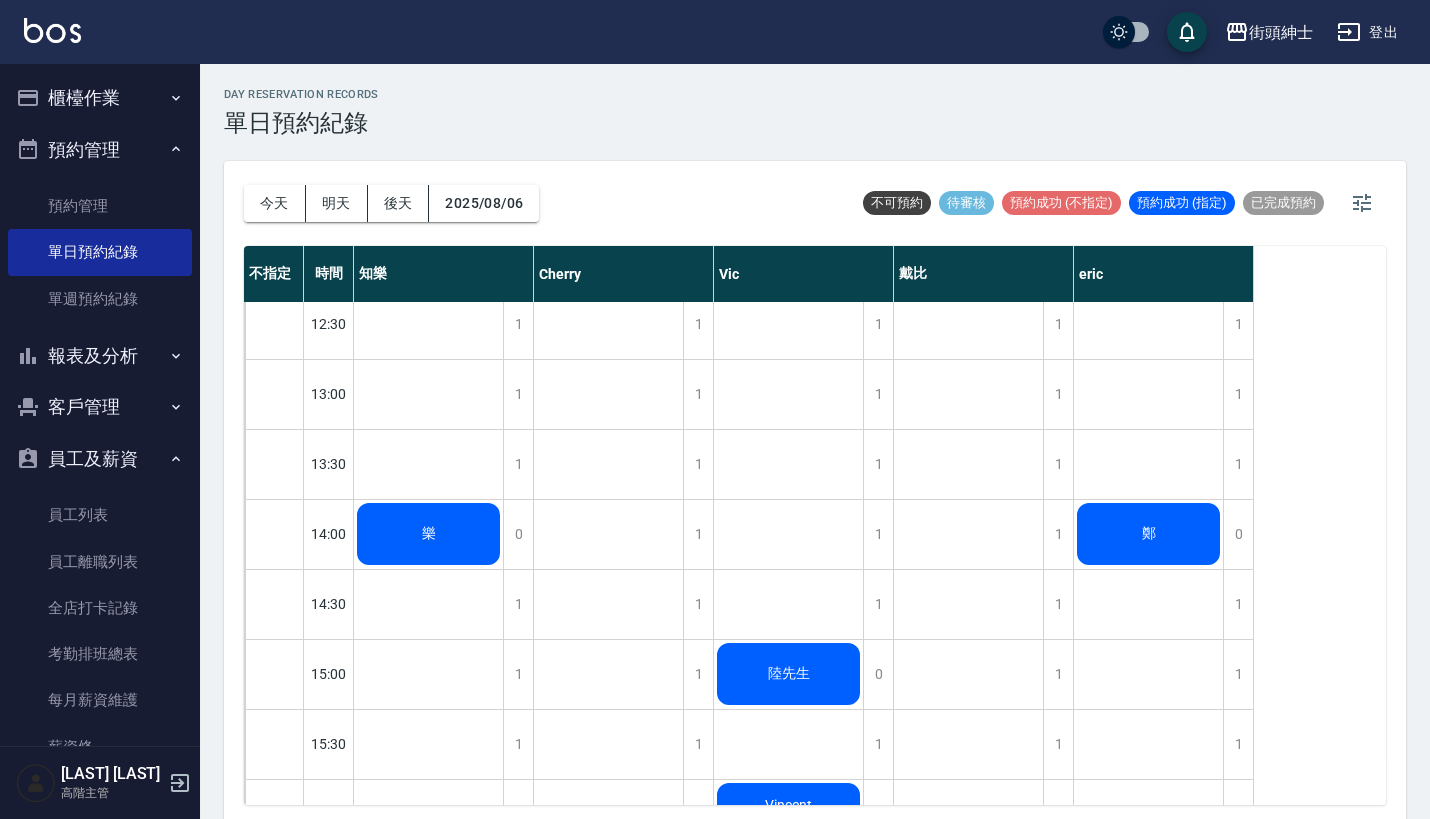 scroll, scrollTop: 516, scrollLeft: 0, axis: vertical 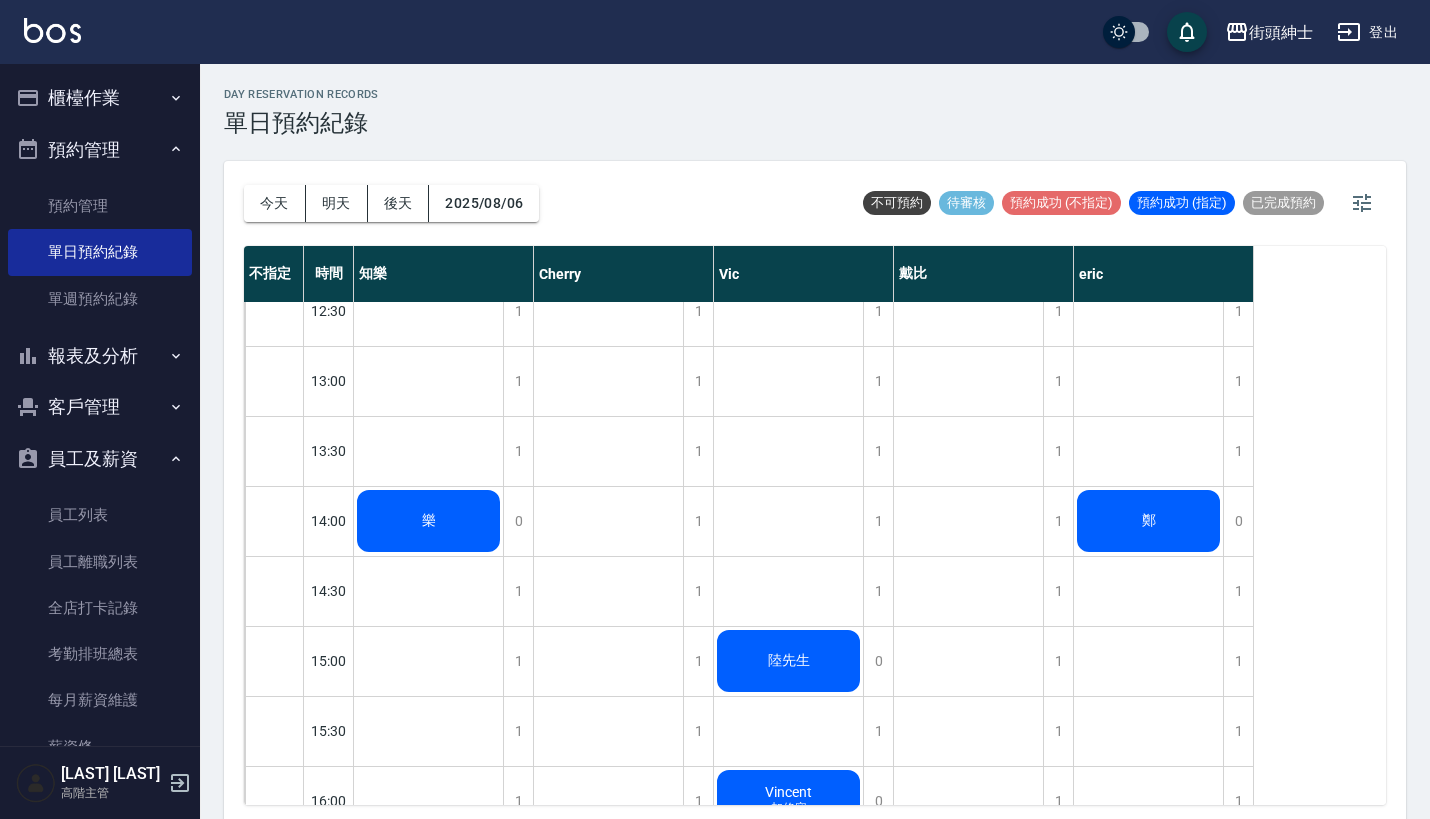 click on "樂" at bounding box center (428, 521) 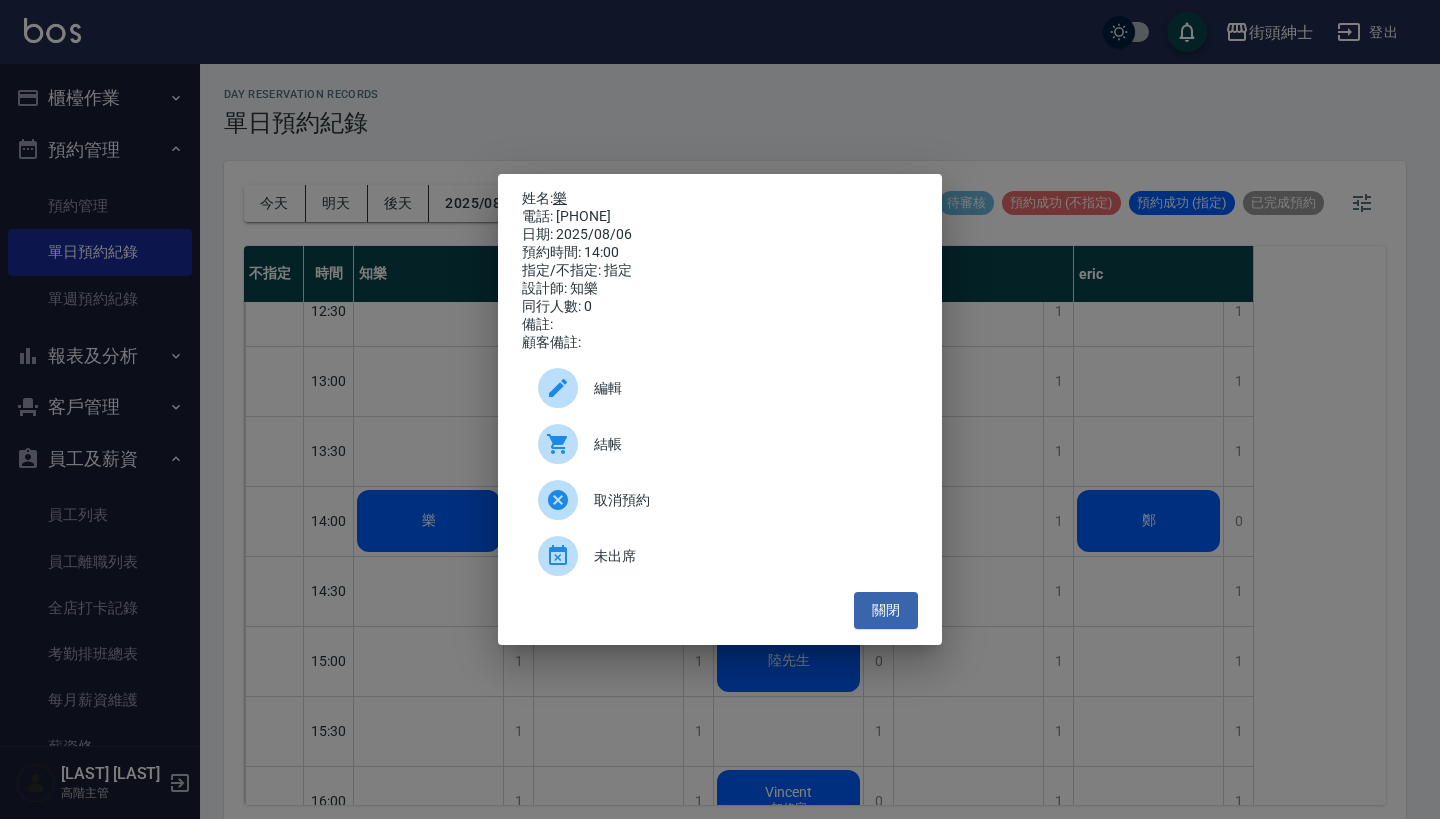click on "樂" at bounding box center [560, 198] 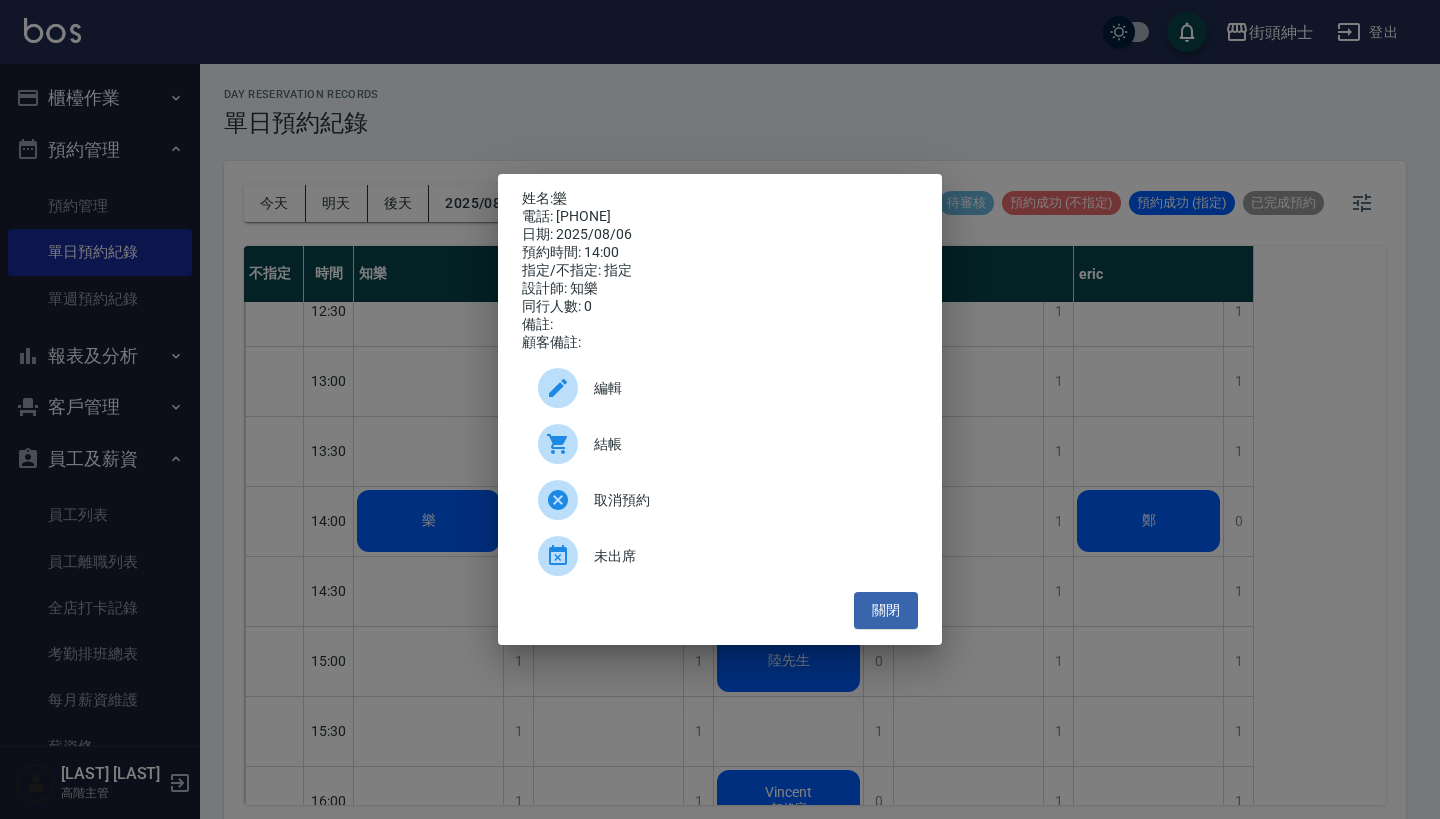 click on "姓名: 樂 電話: [PHONE] 日期: 2025/08/06 預約時間: 14:00 指定/不指定: 指定 設計師: 知樂 同行人數: 0 備註: 顧客備註: 編輯 結帳 取消預約 未出席 關閉" at bounding box center [720, 409] 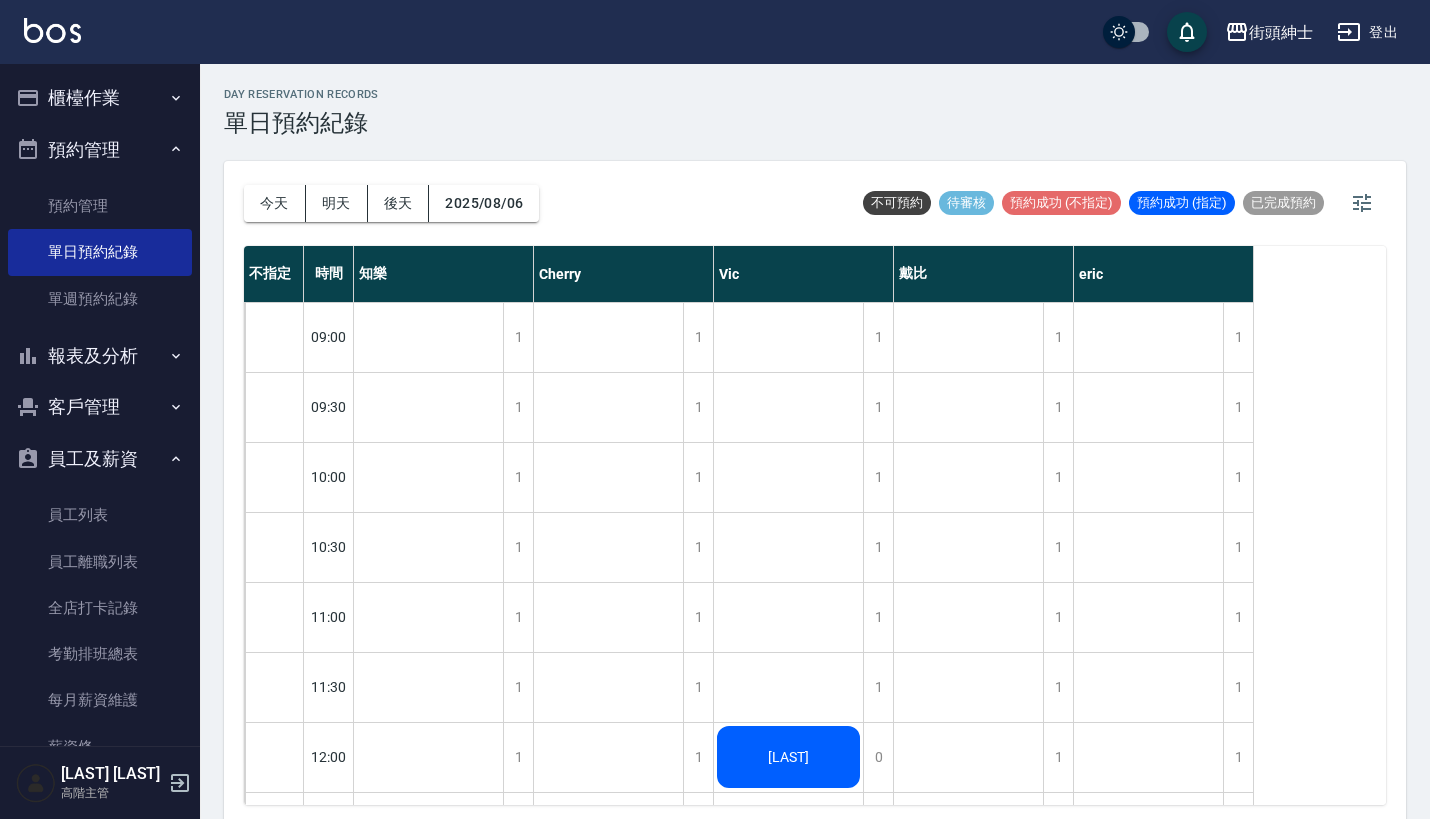 scroll, scrollTop: 0, scrollLeft: 0, axis: both 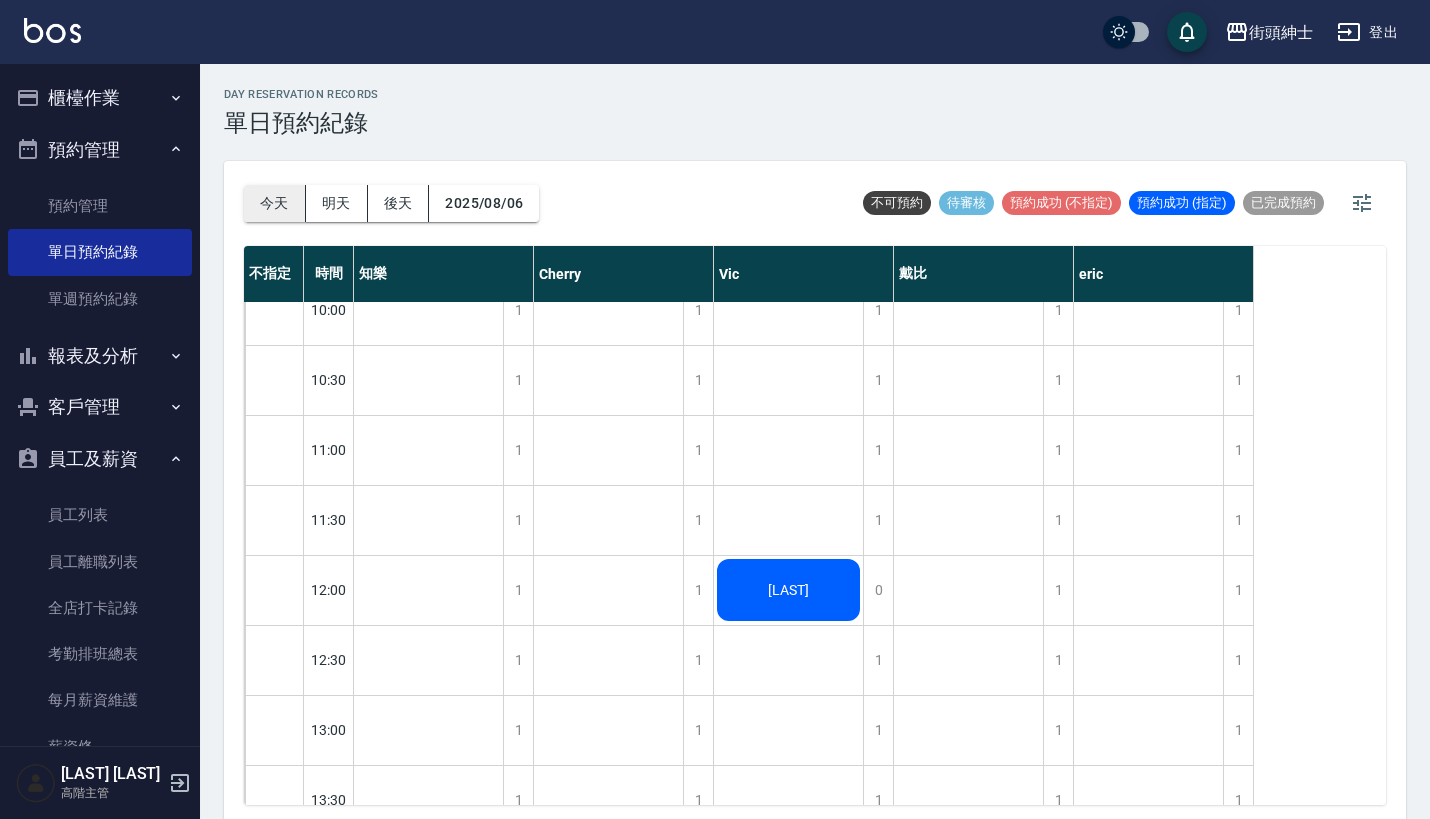click on "今天" at bounding box center (275, 203) 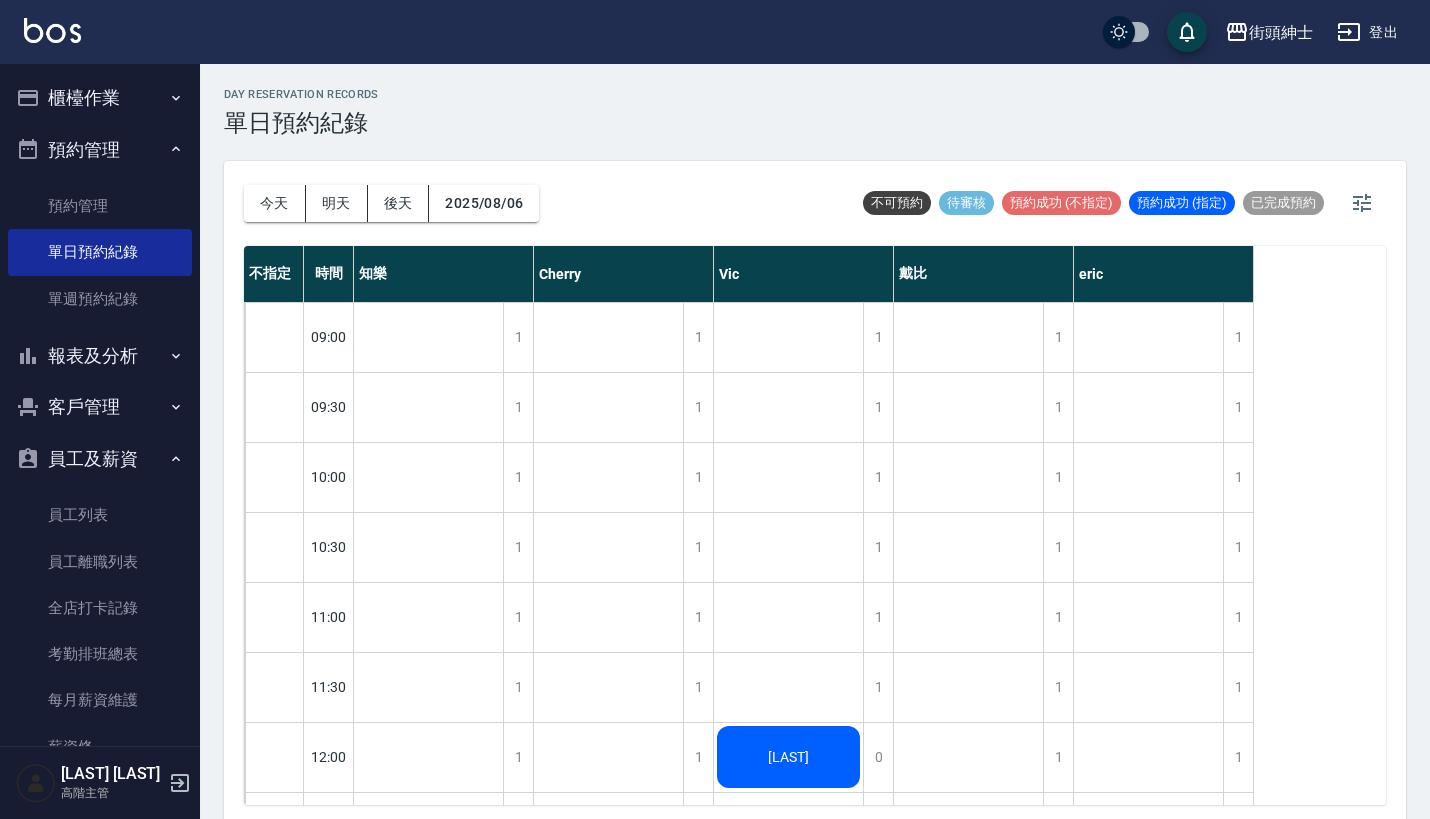 scroll, scrollTop: 0, scrollLeft: 0, axis: both 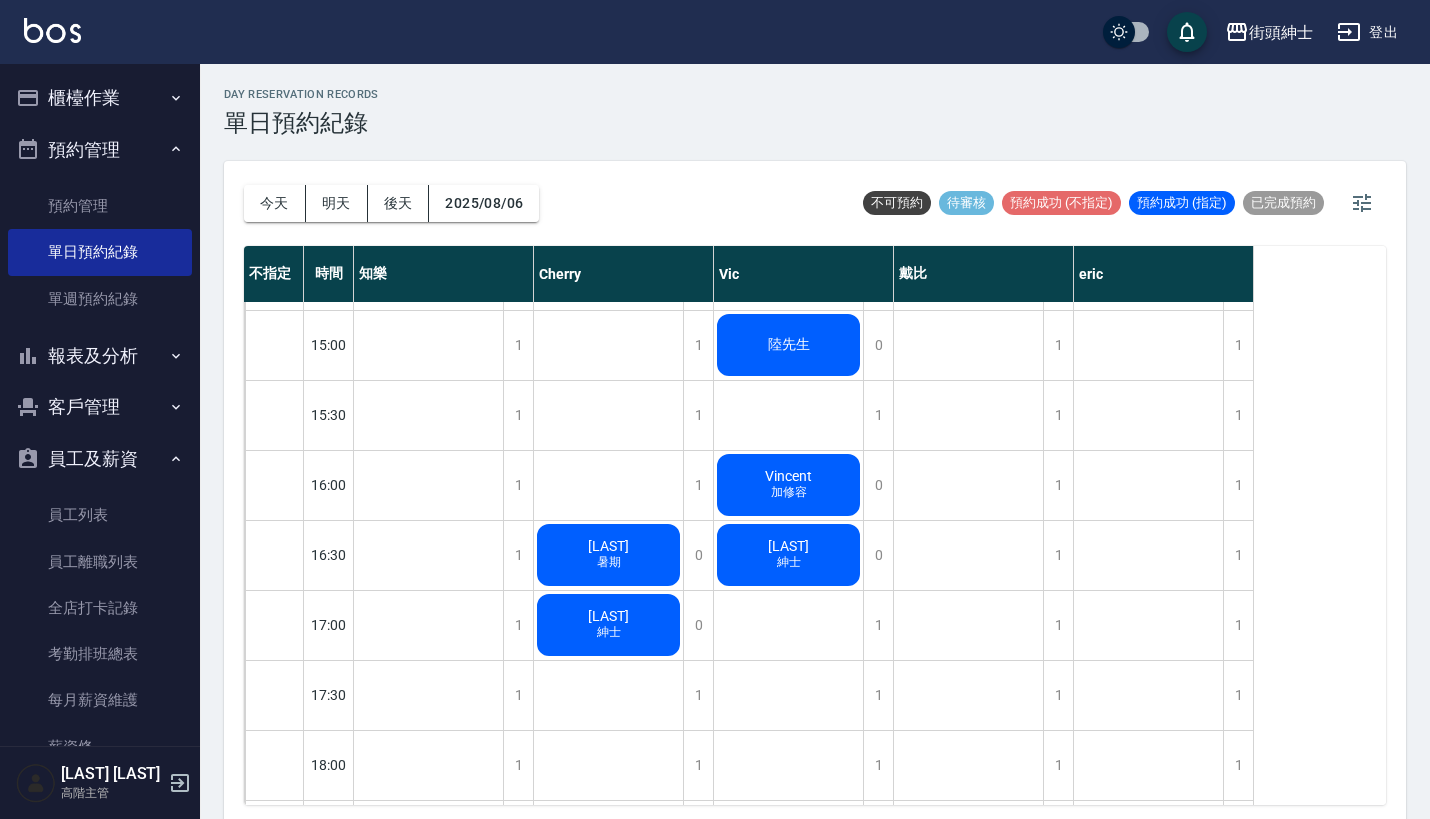 click on "[LAST]" at bounding box center (429, 205) 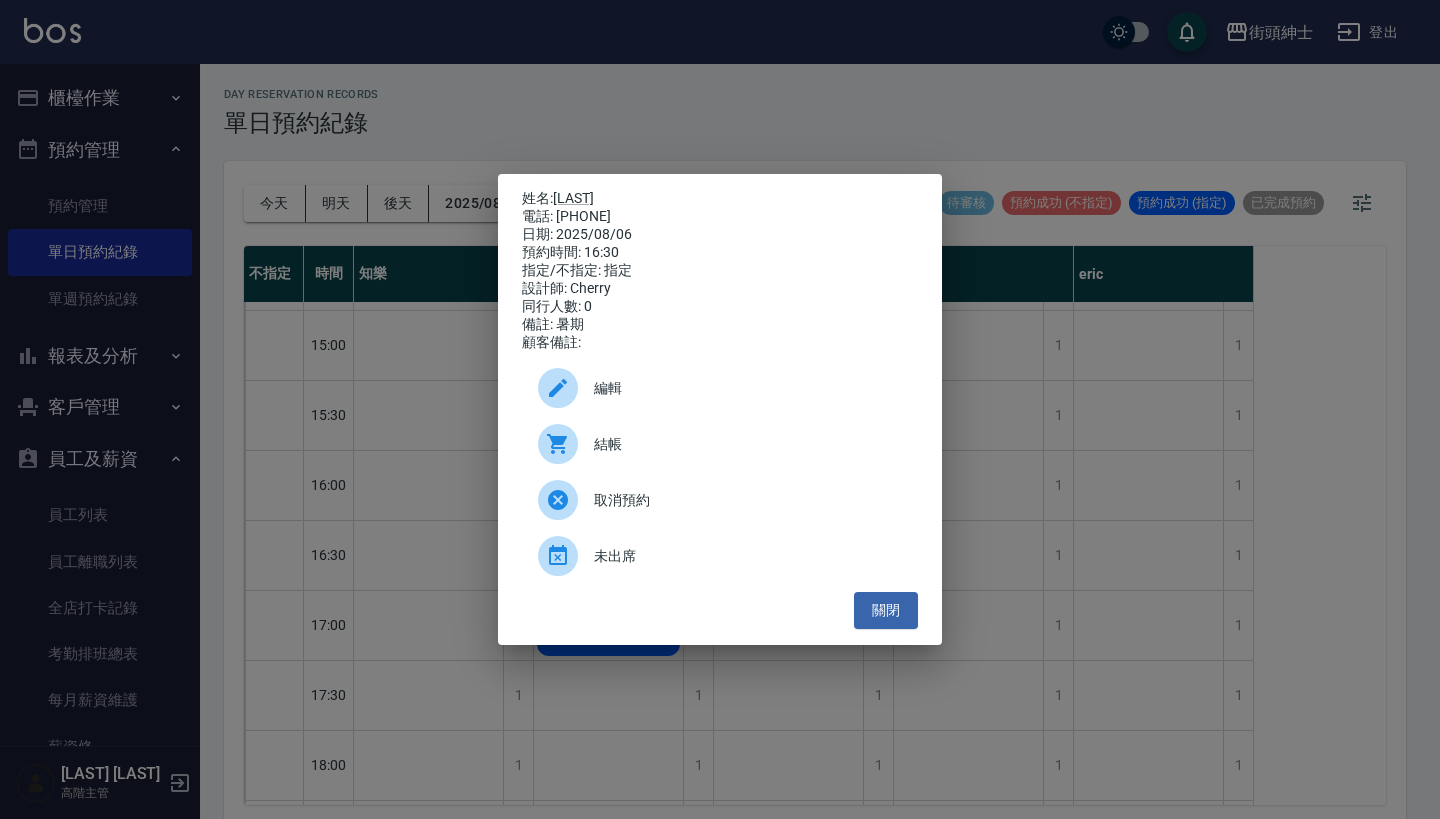 click on "未出席" at bounding box center [748, 556] 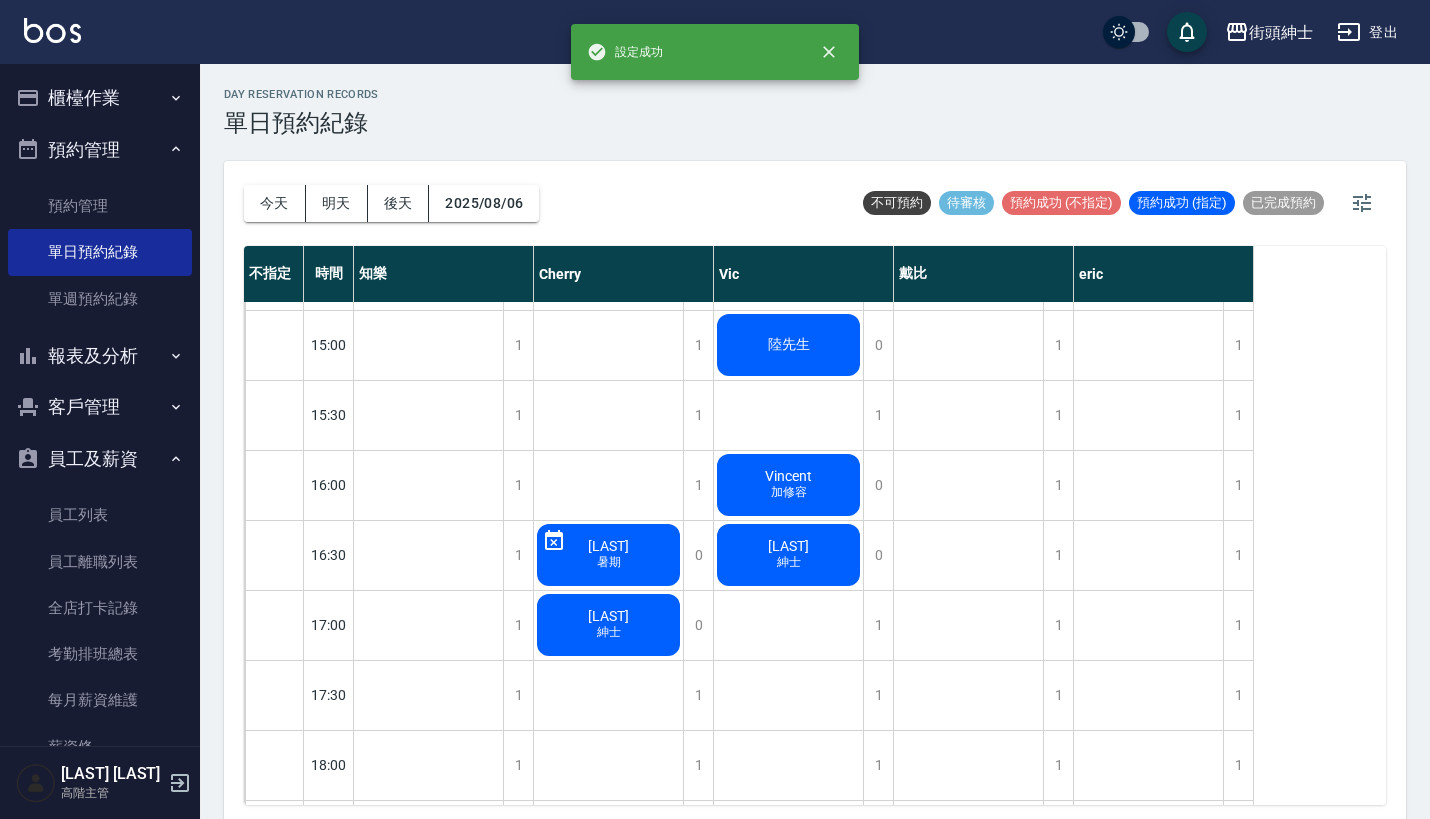 click on "[LAST] 暑期" at bounding box center [428, 205] 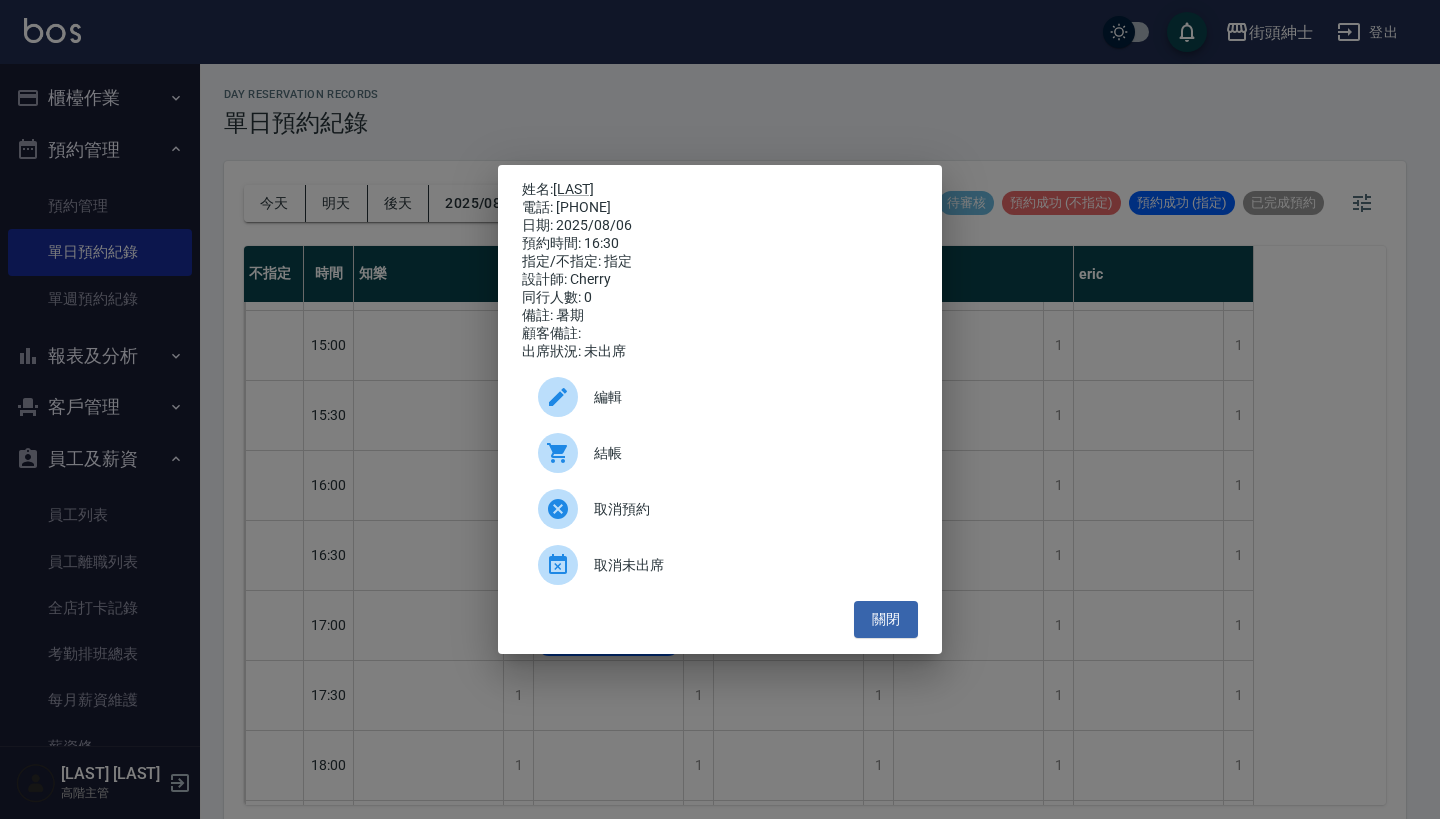 click on "取消未出席" at bounding box center [748, 565] 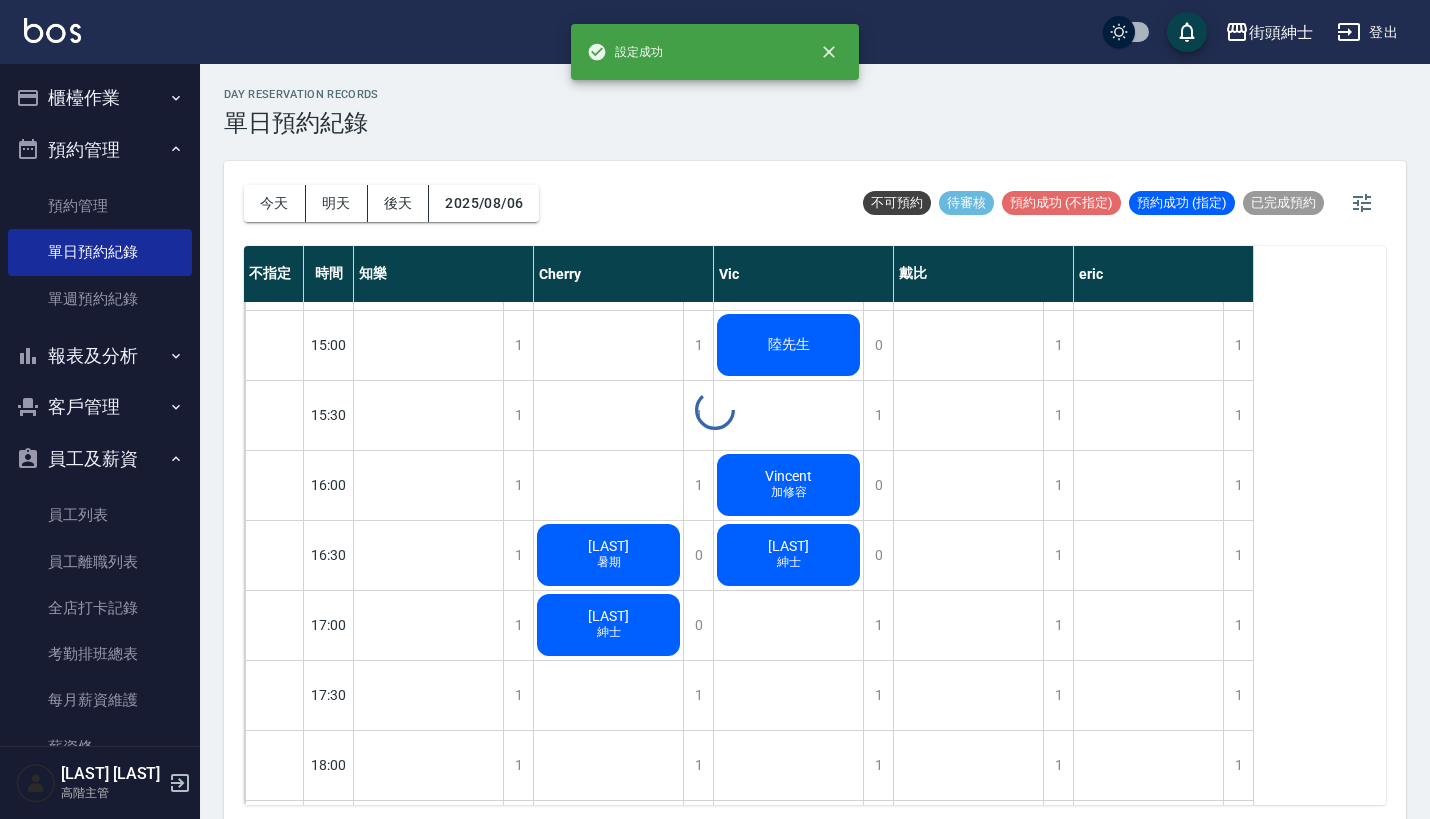 click on "day Reservation records 單日預約紀錄 今天 明天 後天 2025/08/06 不可預約 待審核 預約成功 (不指定) 預約成功 (指定) 已完成預約 不指定 時間 知樂 Cherry Vic 戴比 eric 09:00 09:30 10:00 10:30 11:00 11:30 12:00 12:30 13:00 13:30 14:00 14:30 15:00 15:30 16:00 16:30 17:00 17:30 18:00 18:30 19:00 19:30 20:00 20:30 21:00 21:30 22:00 22:30 23:00 1 1 1 1 1 1 1 1 1 1 0 1 1 1 1 1 1 1 1 1 0 1 1 1 1 1 1 1 1 [LAST] [LAST] 紳士 1 1 1 1 1 1 1 1 1 1 1 1 1 1 1 0 0 1 1 1 1 0 1 1 1 1 1 1 1 [LAST] 暑期 [LAST] 紳士 1 1 1 1 1 1 0 1 1 1 1 1 0 1 0 0 1 1 1 1 0 1 0 1 1 1 1 1 1 易賢 陸先生 Vincent 加修容 [LAST] 紳士 王桑 wade 指定 1 1 1 1 1 1 1 1 1 1 1 1 1 1 1 1 1 1 1 1 1 0 1 1 1 1 1 1 1 王桑 1 1 1 1 1 1 1 1 1 1 0 1 1 1 1 1 1 1 1 1 0 1 1 1 1 1 1 1 1 鄭 過路" at bounding box center [815, 444] 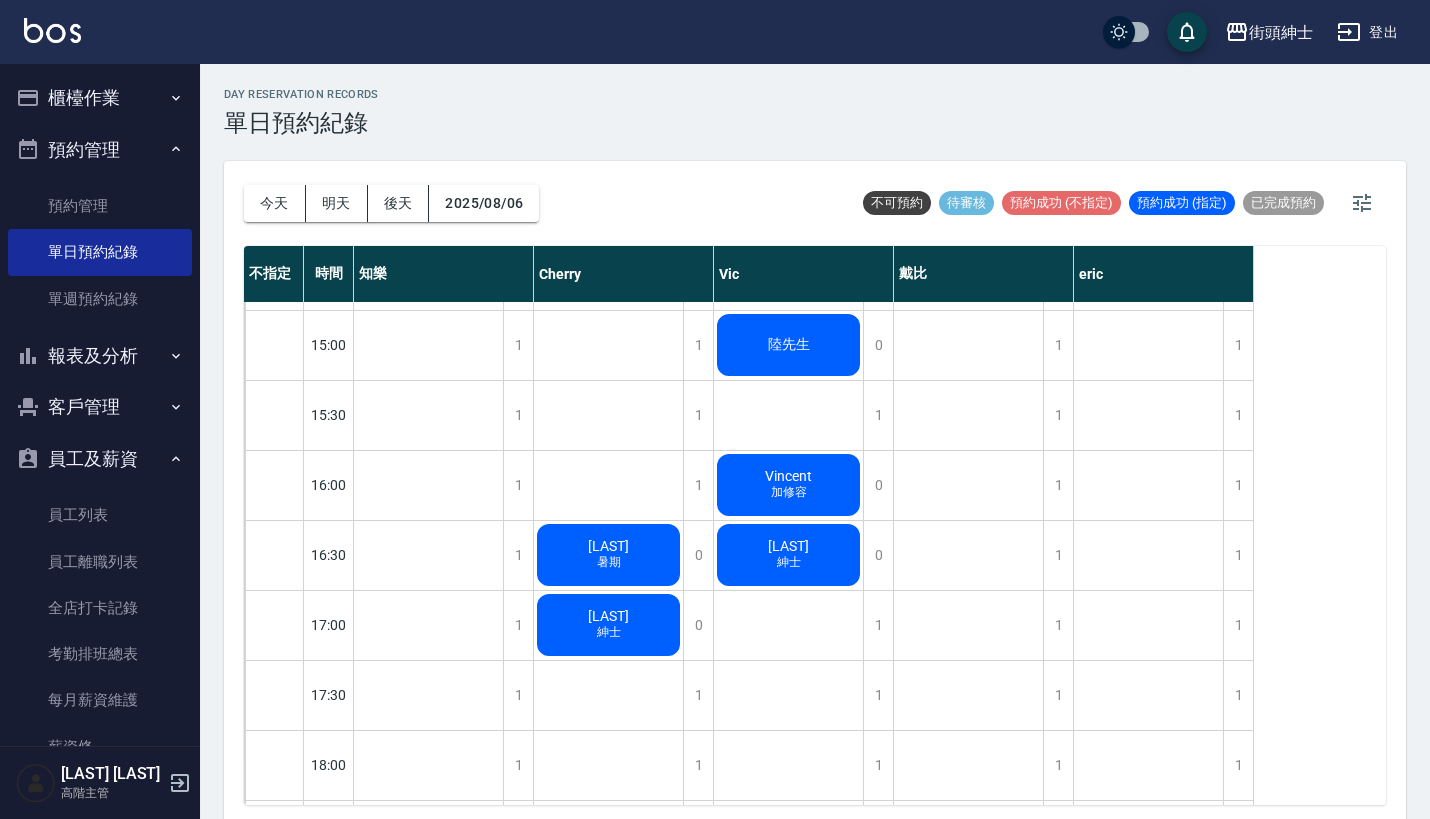 click on "[LAST] 暑期" at bounding box center (428, 205) 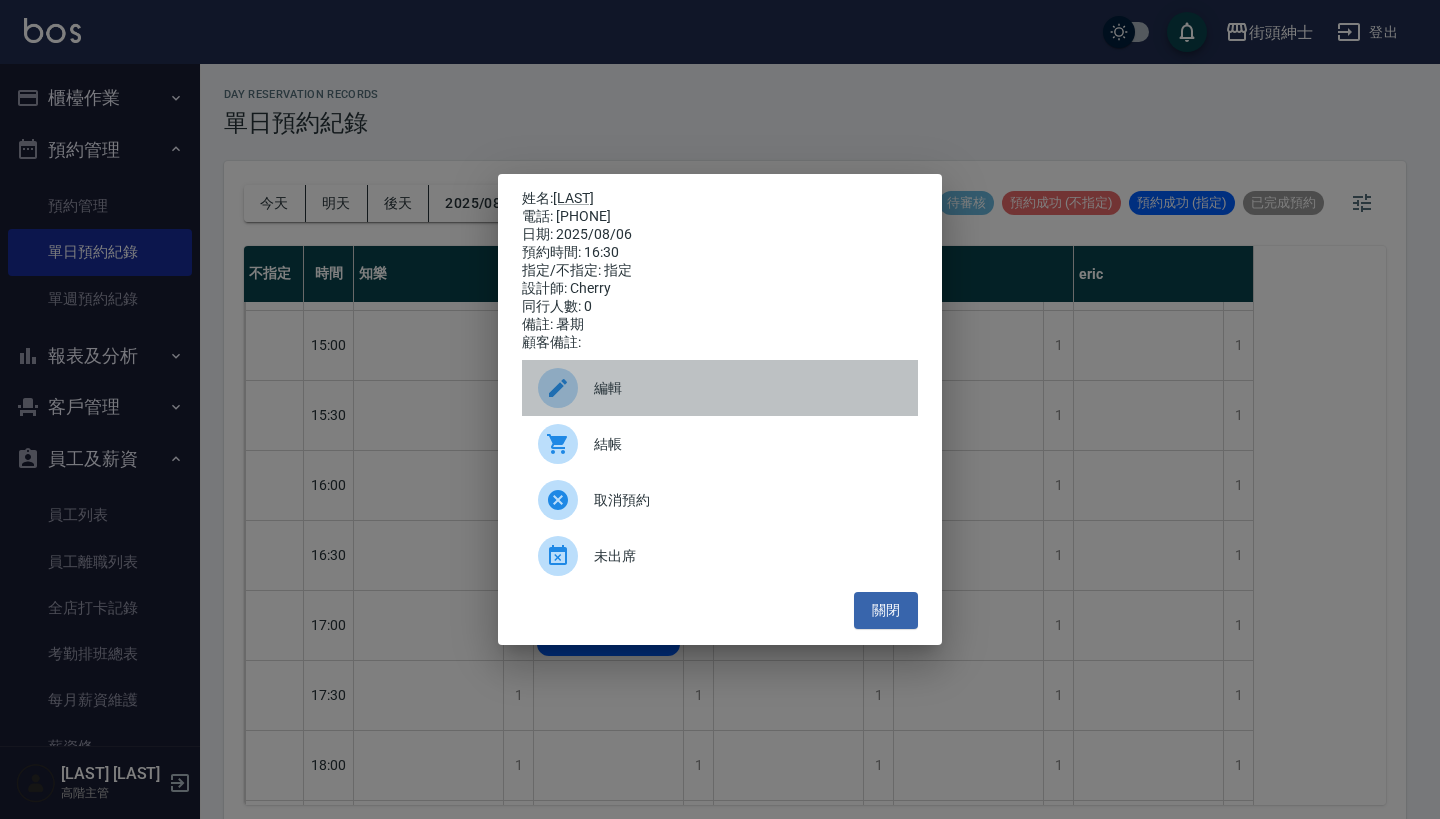 click on "編輯" at bounding box center [748, 388] 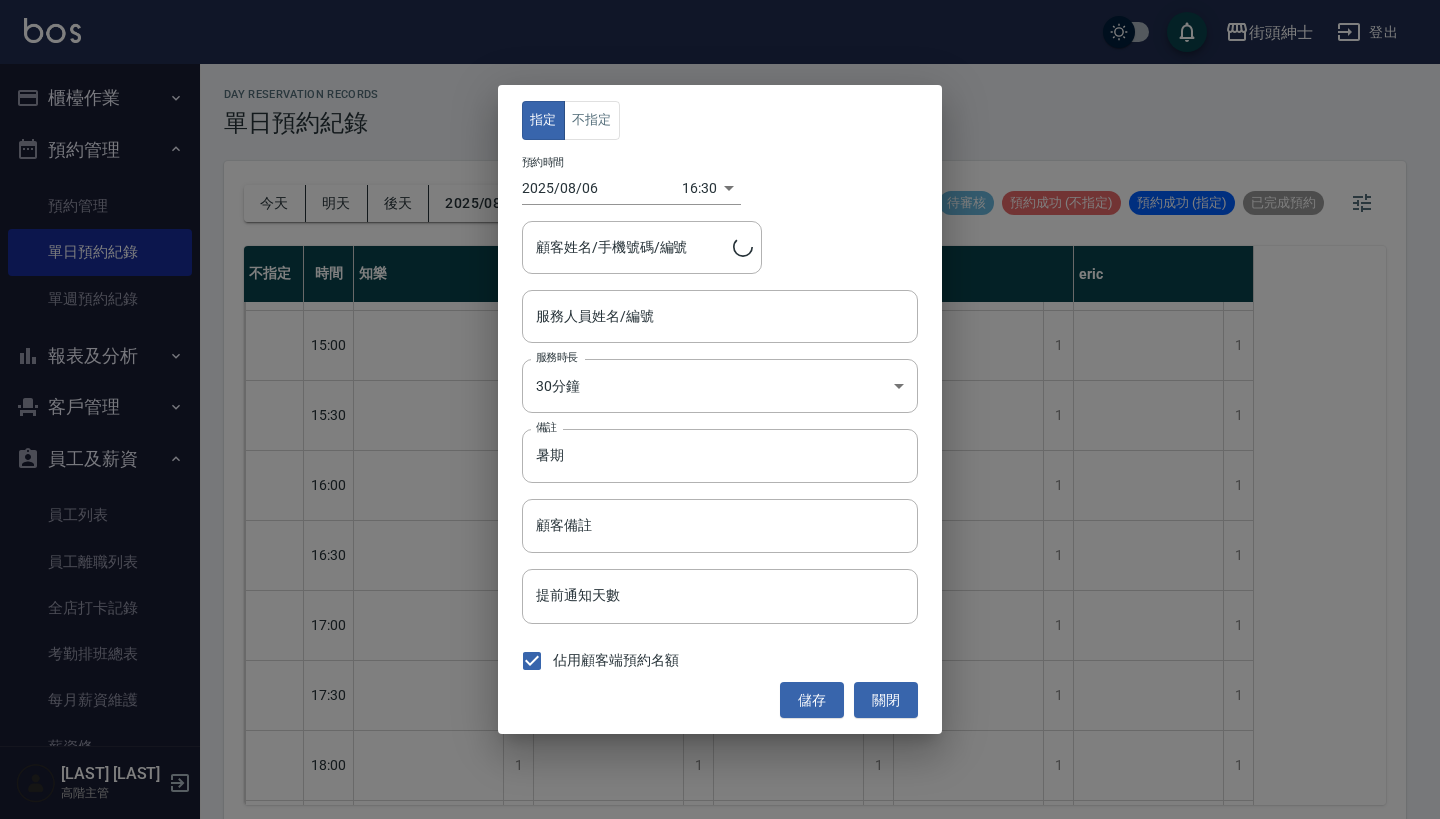 type on "Cherry(無代號)" 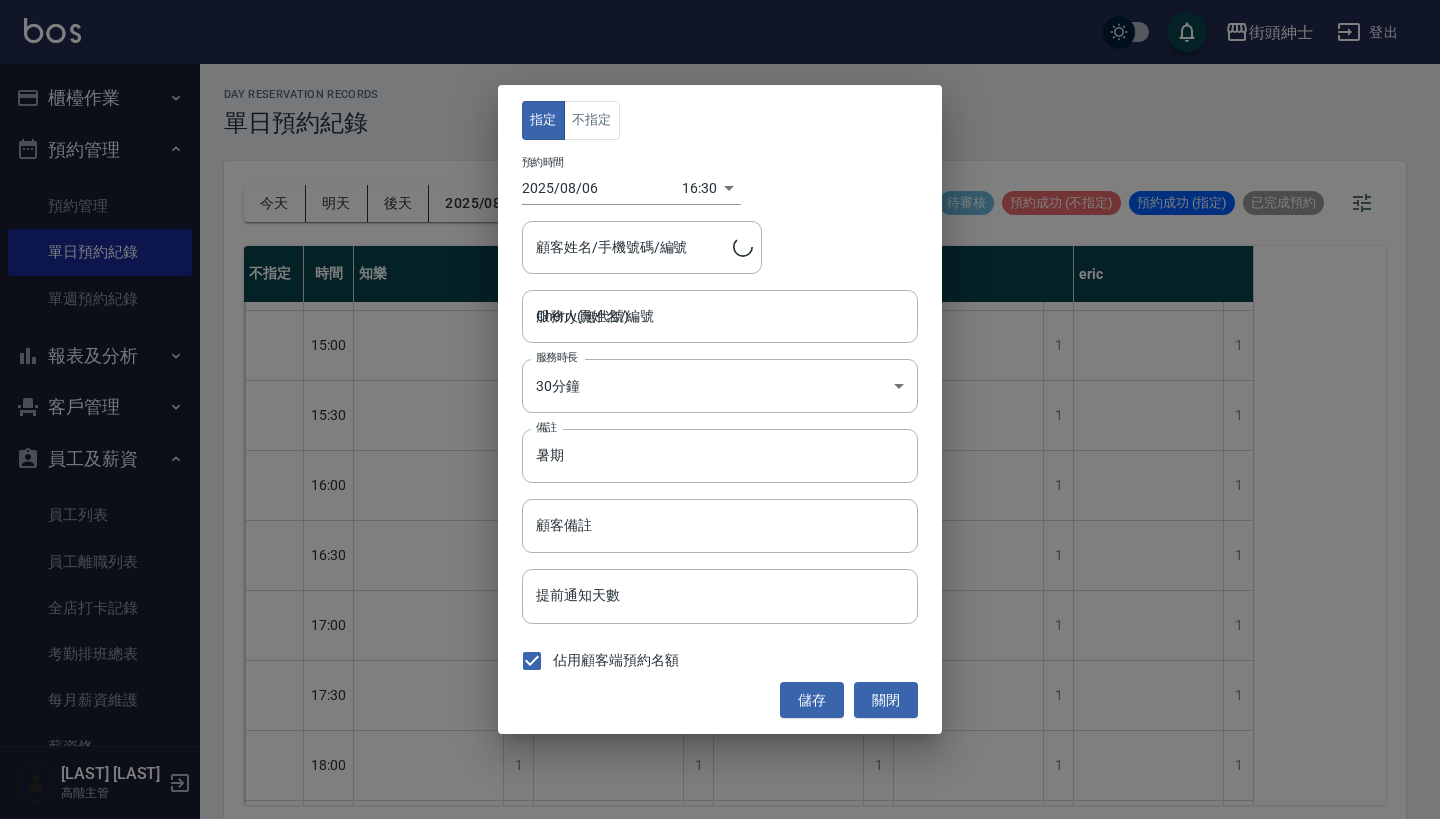 type on "[LAST] / [PHONE]" 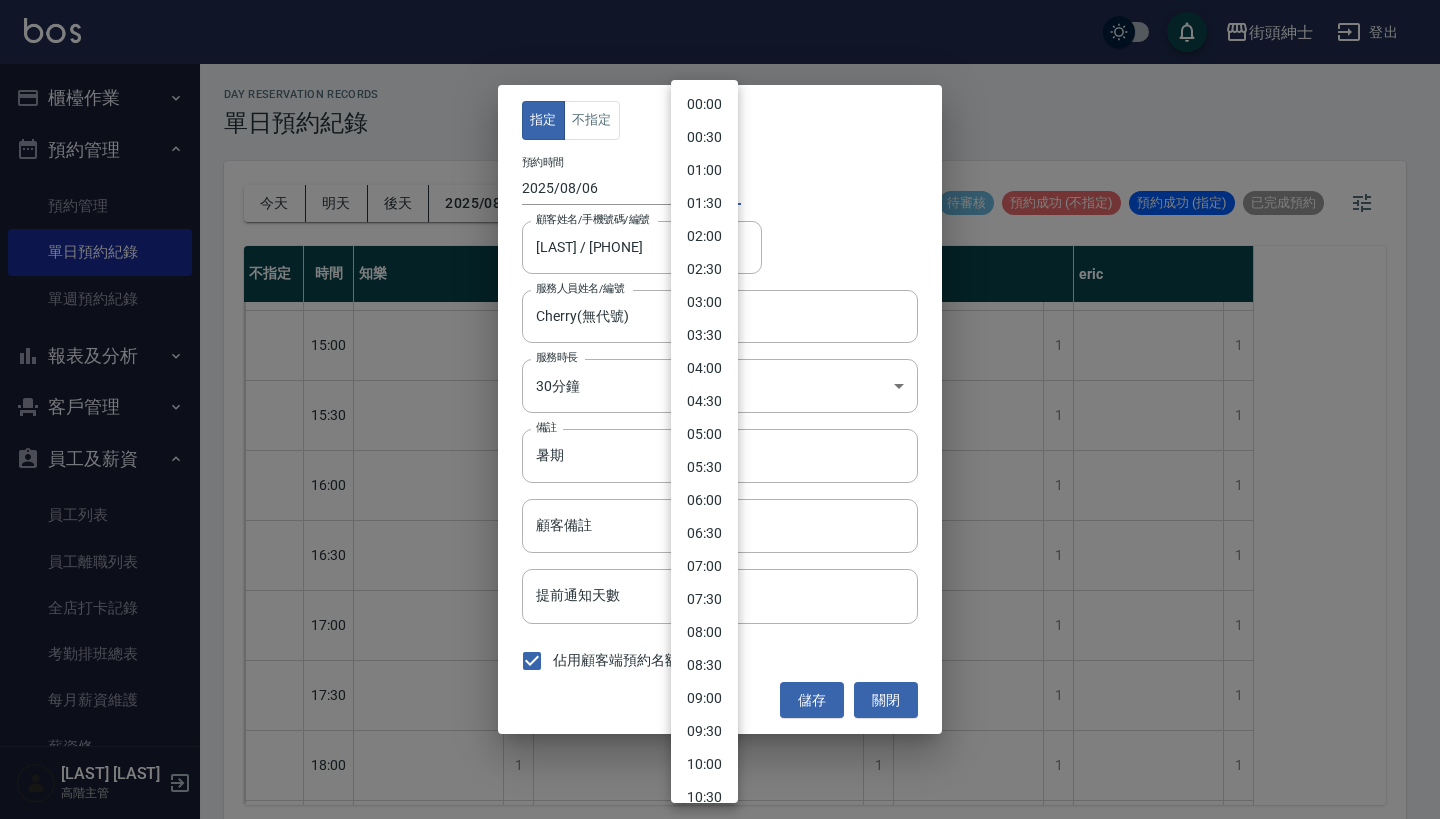 click on "街頭紳士 登出 櫃檯作業 打帳單 帳單列表 掛單列表 座位開單 營業儀表板 現金收支登錄 高階收支登錄 材料自購登錄 每日結帳 排班表 現場電腦打卡 掃碼打卡 預約管理 預約管理 單日預約紀錄 單週預約紀錄 報表及分析 報表目錄 消費分析儀表板 店家區間累計表 店家日報表 店家排行榜 互助日報表 互助月報表 互助排行榜 互助點數明細 互助業績報表 全店業績分析表 每日業績分析表 營業統計分析表 營業項目月分析表 設計師業績表 設計師日報表 設計師業績分析表 設計師業績月報表 設計師抽成報表 設計師排行榜 商品銷售排行榜 商品消耗明細 商品進銷貨報表 商品庫存表 商品庫存盤點表 會員卡銷售報表 服務扣項明細表 單一服務項目查詢 店販抽成明細 店販分類抽成明細 顧客入金餘額表 顧客卡券餘額表 每日非現金明細 每日收支明細 收支分類明細表 收支匯款表 1" at bounding box center [720, 412] 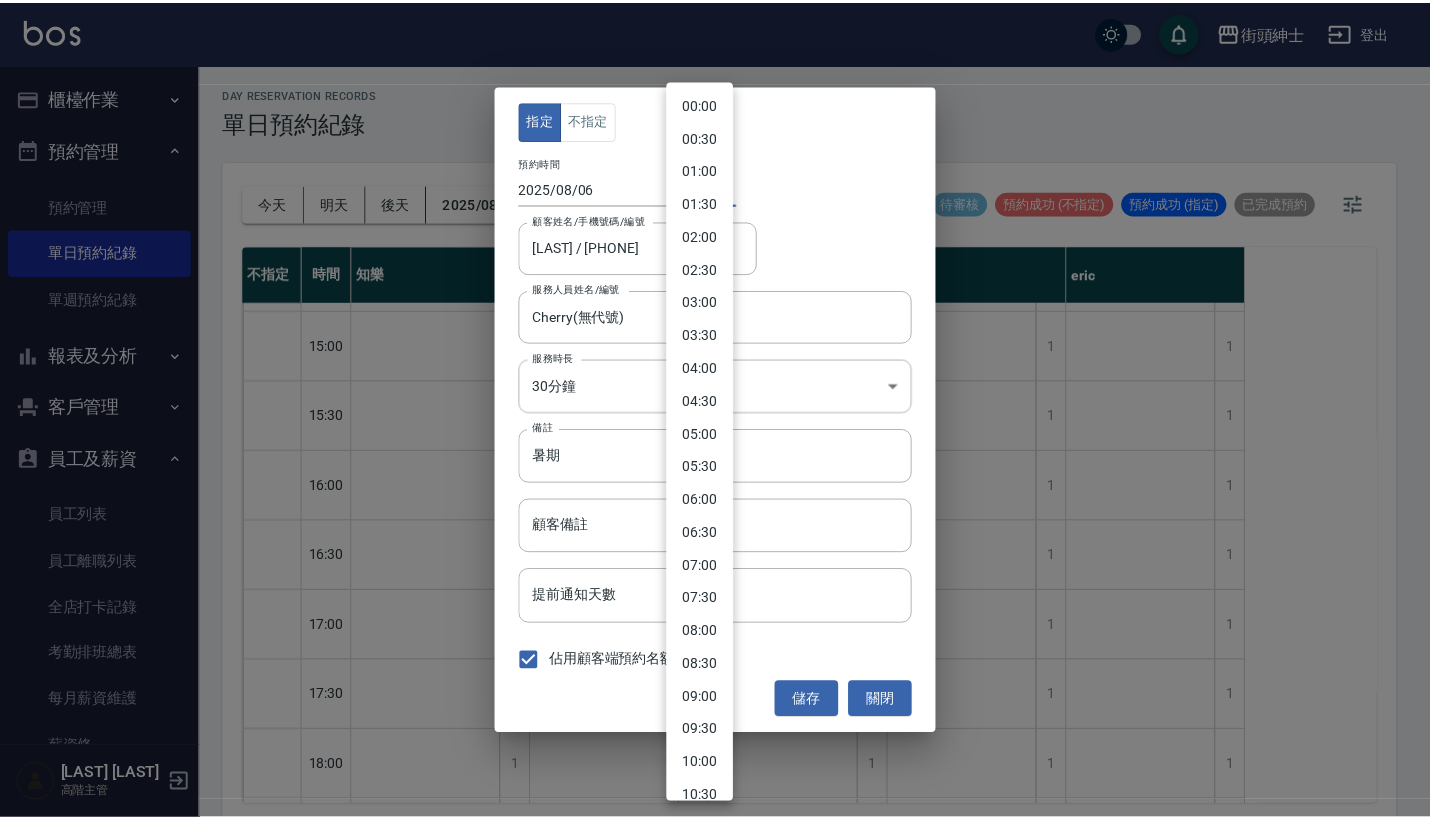 scroll, scrollTop: 753, scrollLeft: 0, axis: vertical 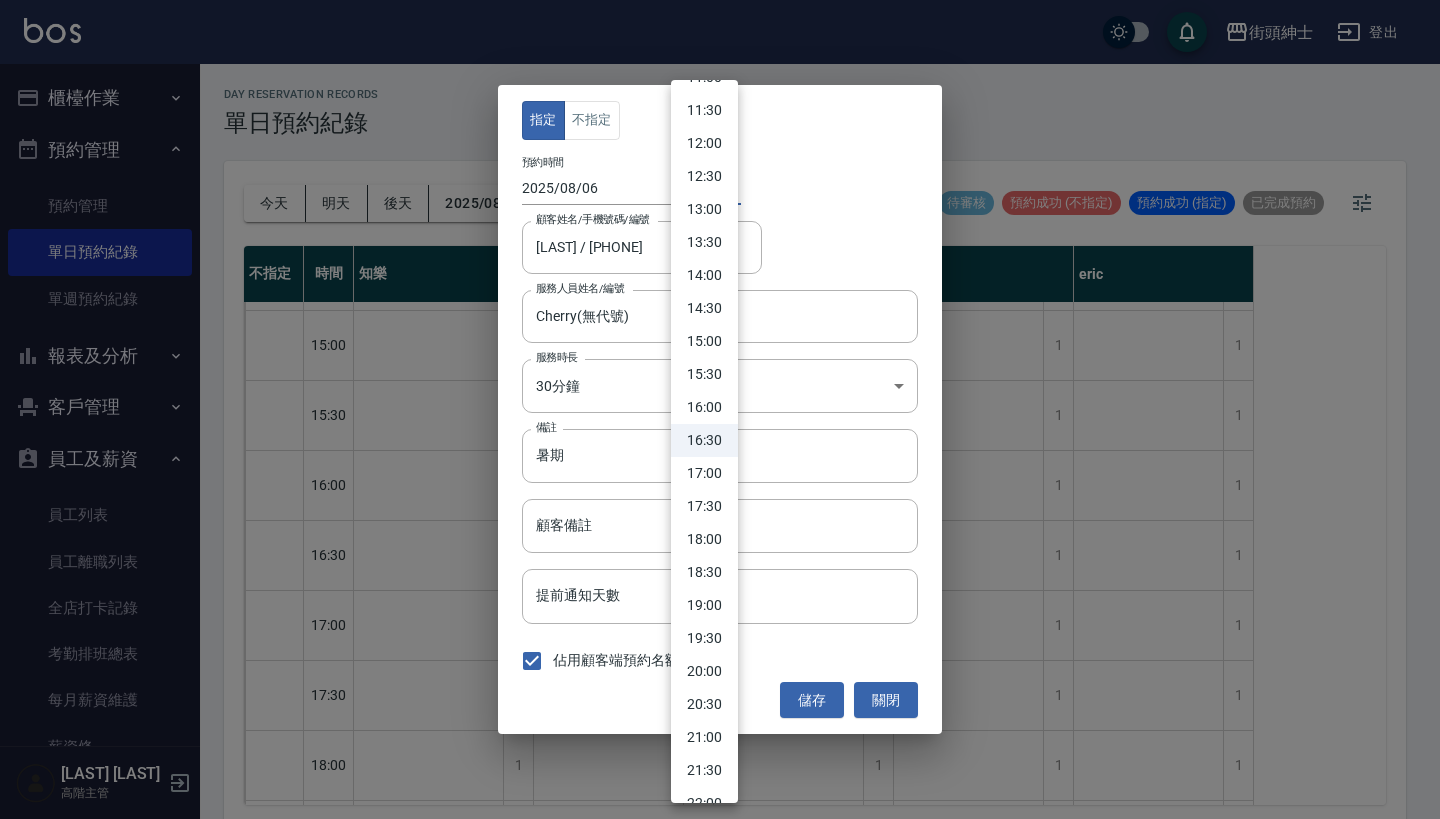 click on "15:30" at bounding box center (704, 374) 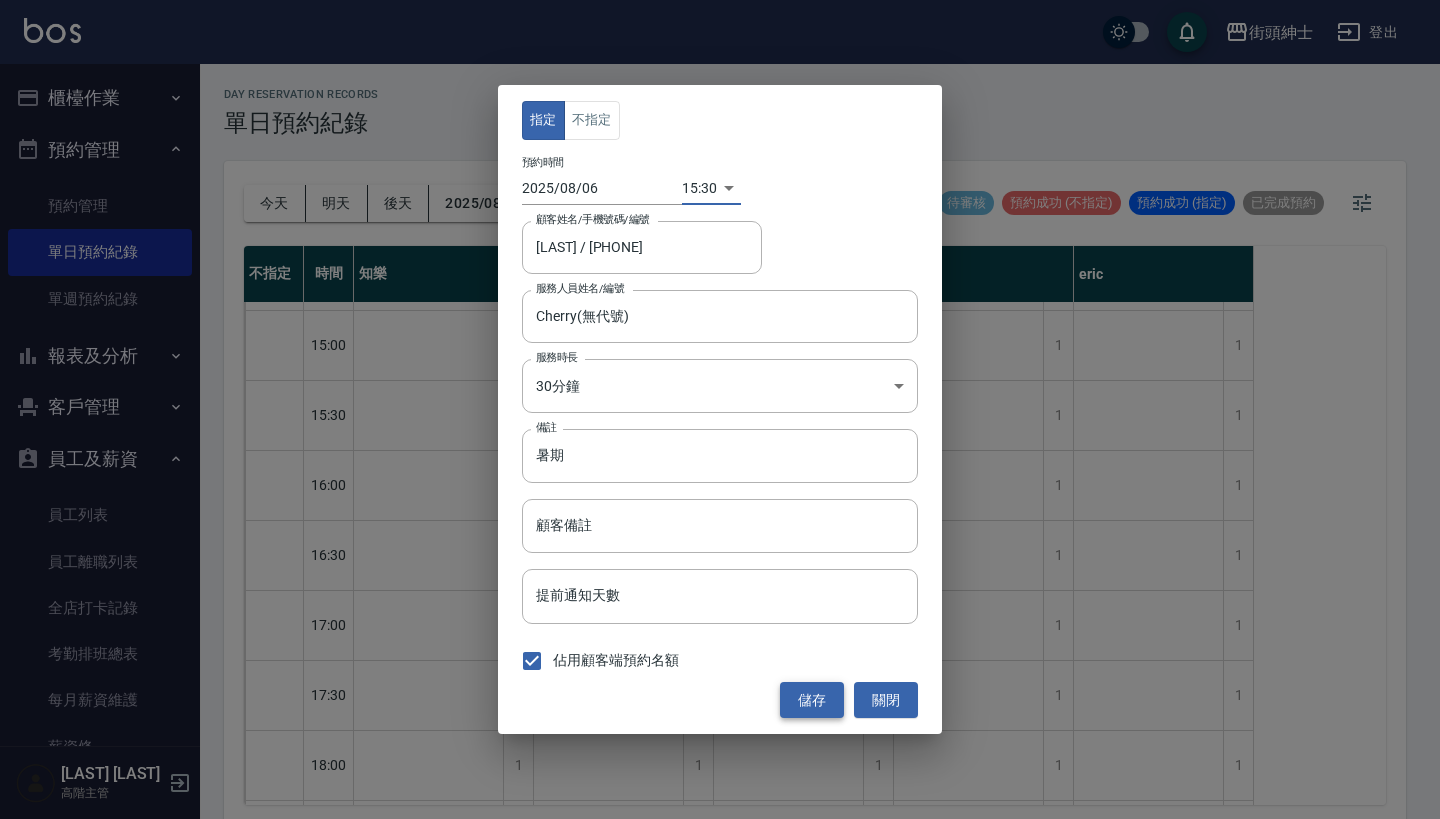 click on "儲存" at bounding box center (812, 700) 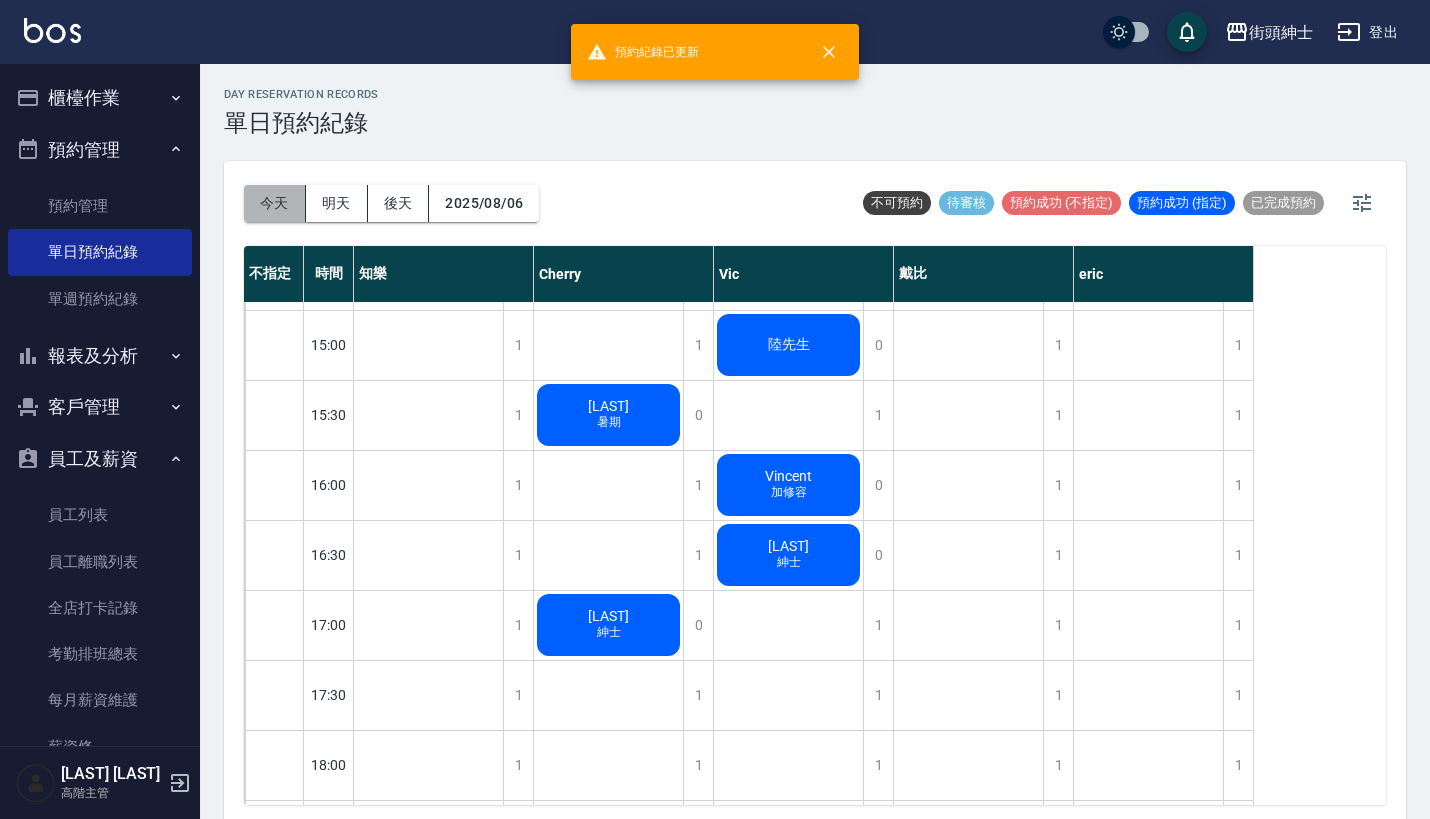 click on "今天" at bounding box center [275, 203] 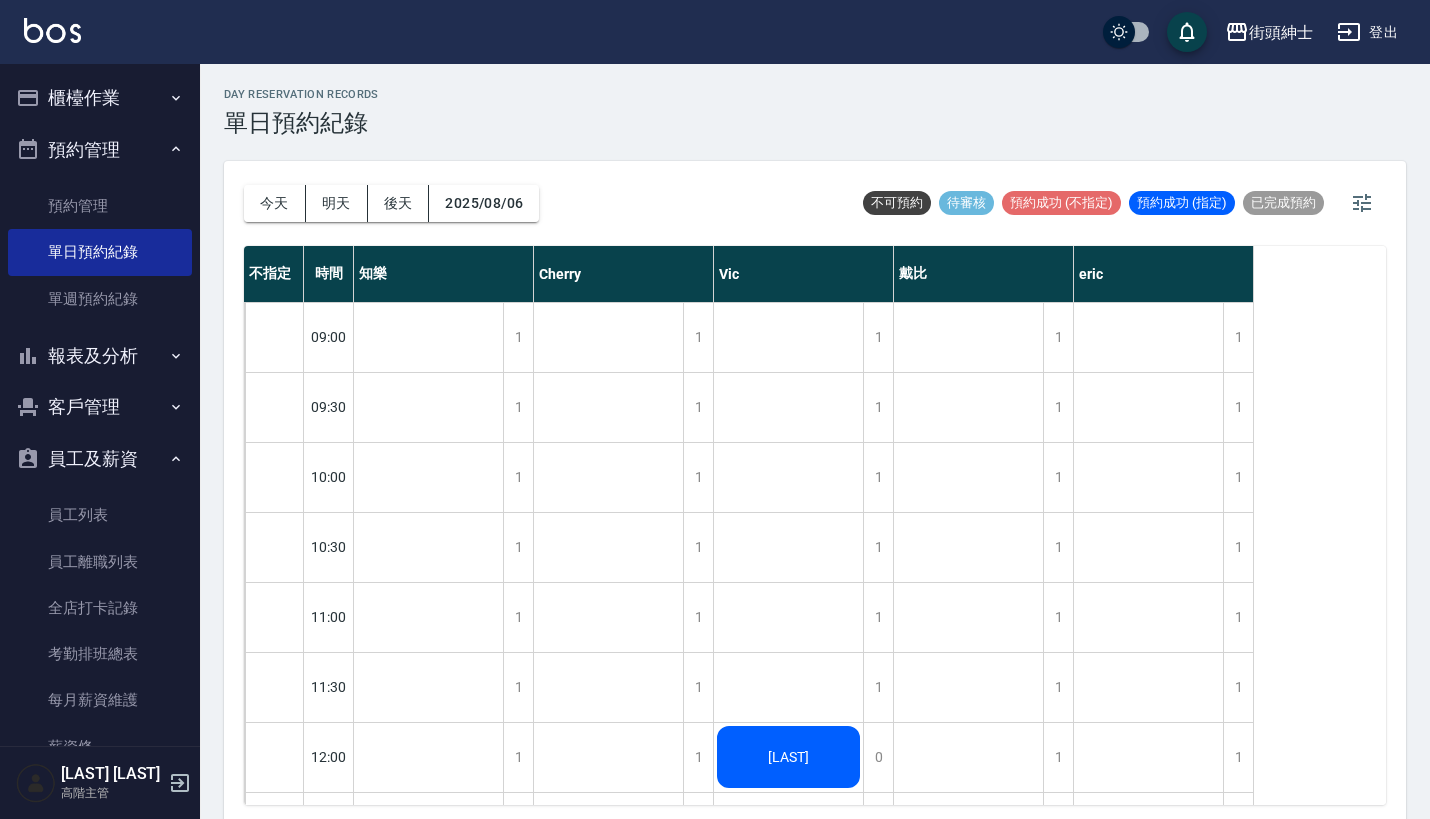 scroll, scrollTop: 0, scrollLeft: 0, axis: both 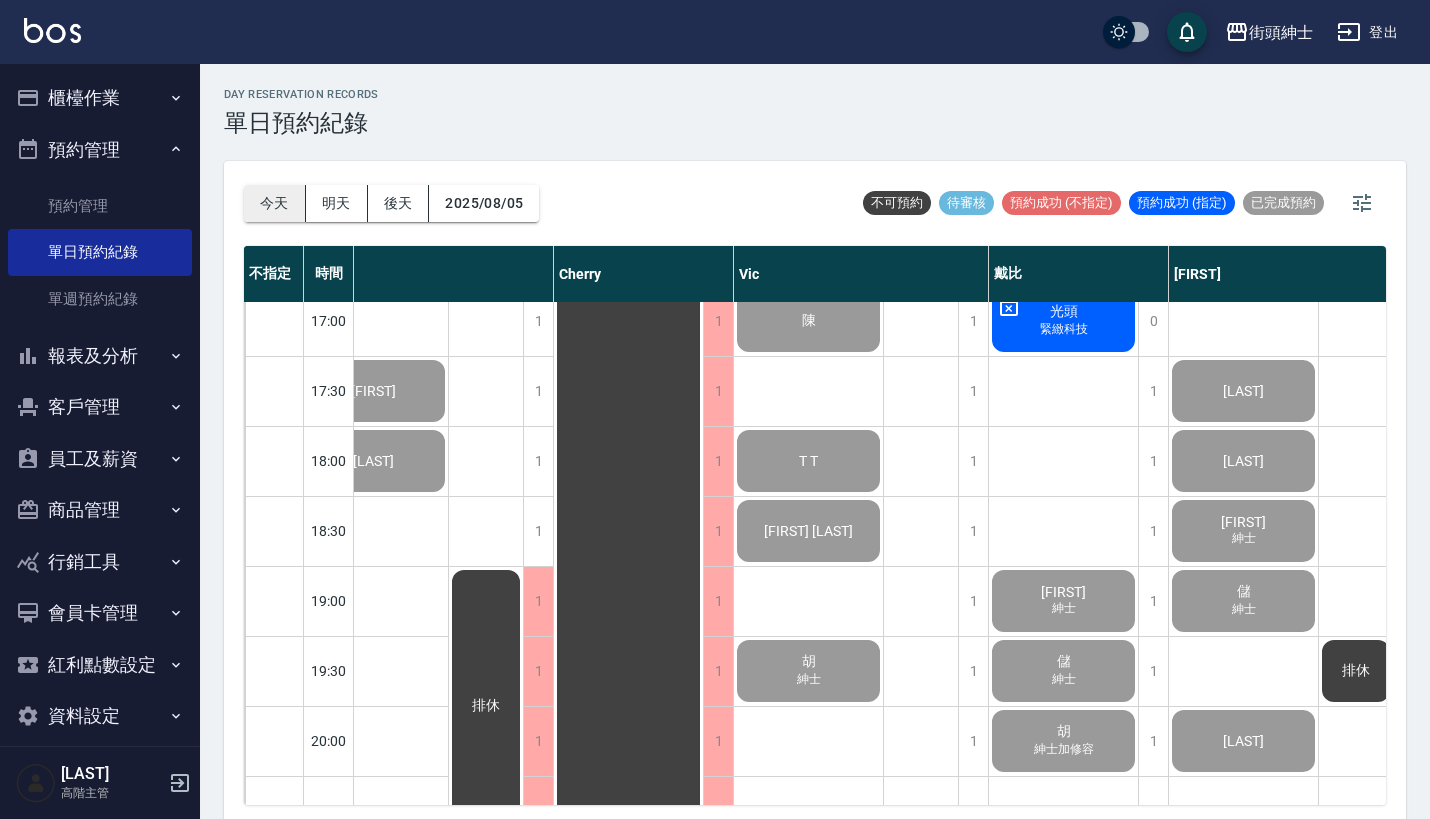 click on "今天" at bounding box center (275, 203) 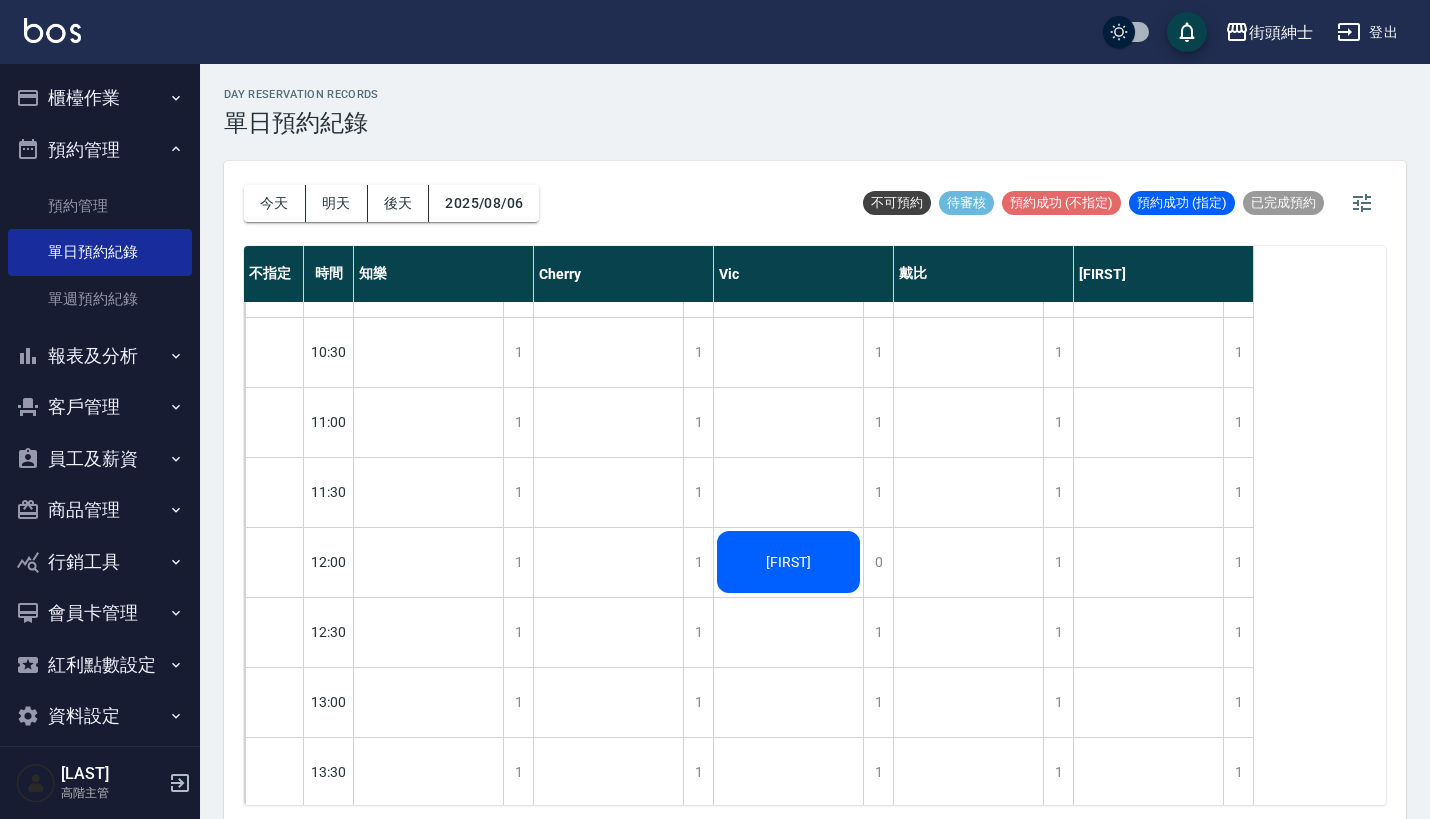 scroll, scrollTop: 194, scrollLeft: 0, axis: vertical 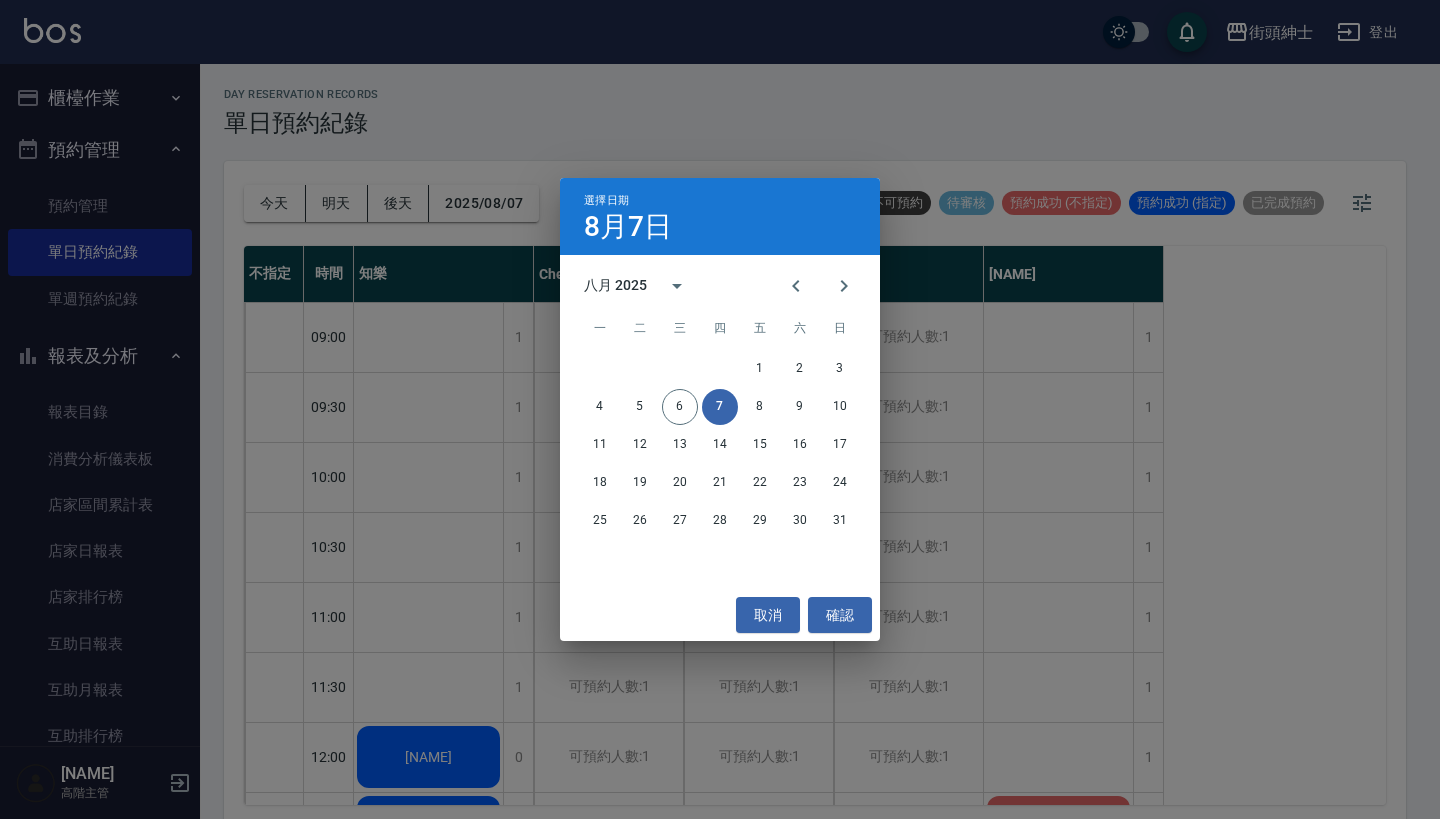 click on "7" at bounding box center (720, 407) 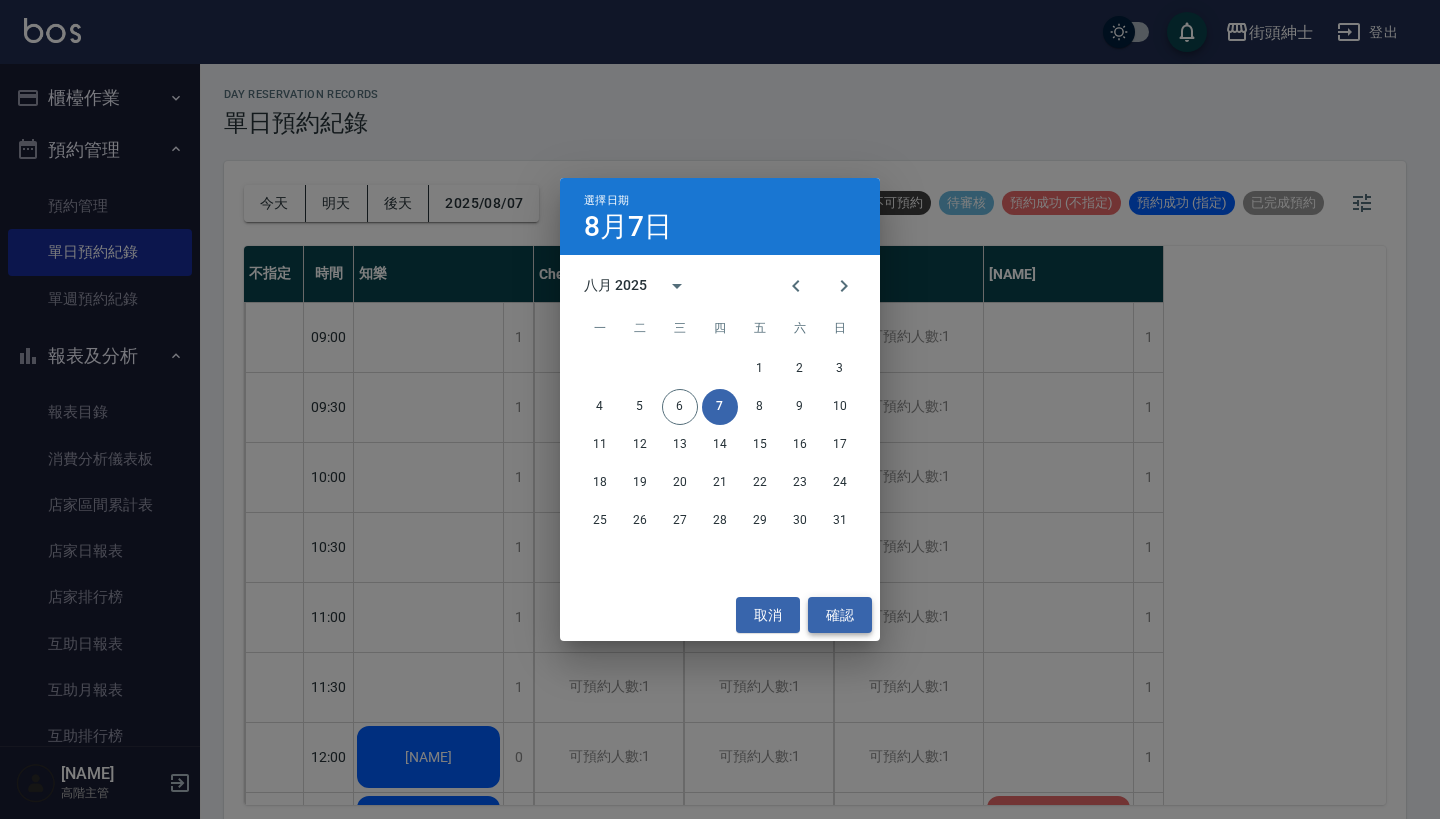 click on "確認" at bounding box center [840, 615] 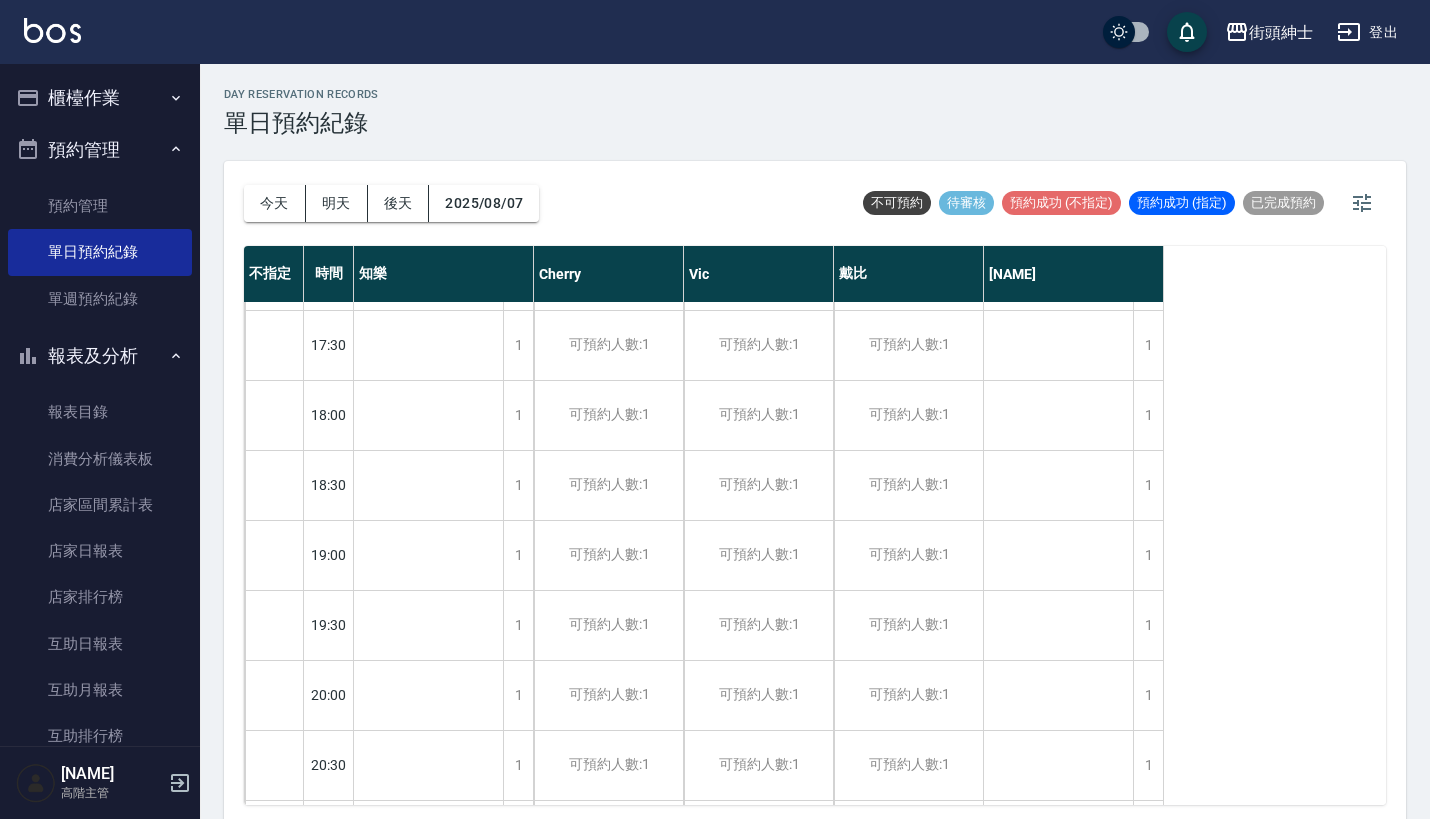 scroll, scrollTop: 1257, scrollLeft: 0, axis: vertical 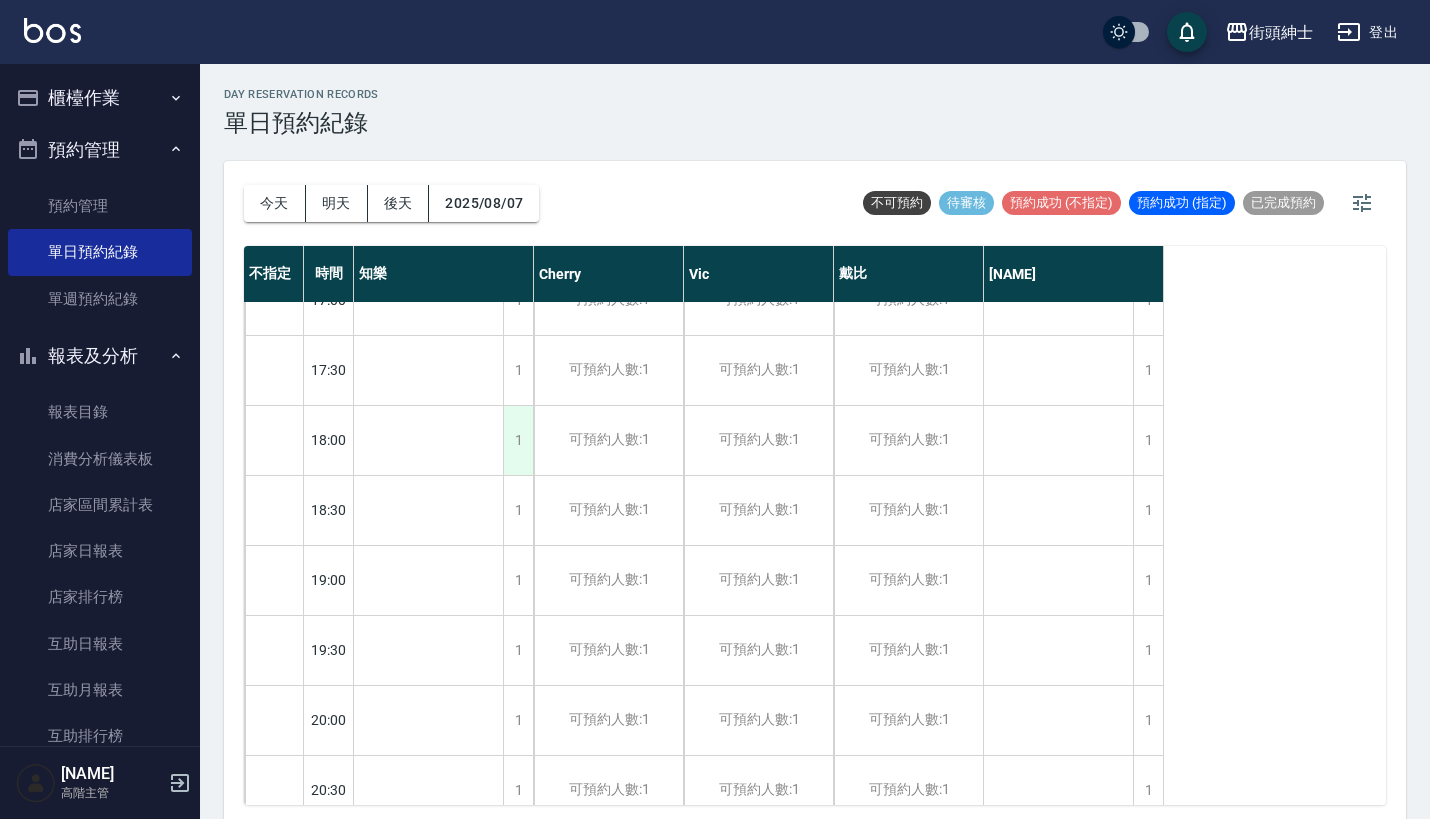 click on "1" at bounding box center (518, 440) 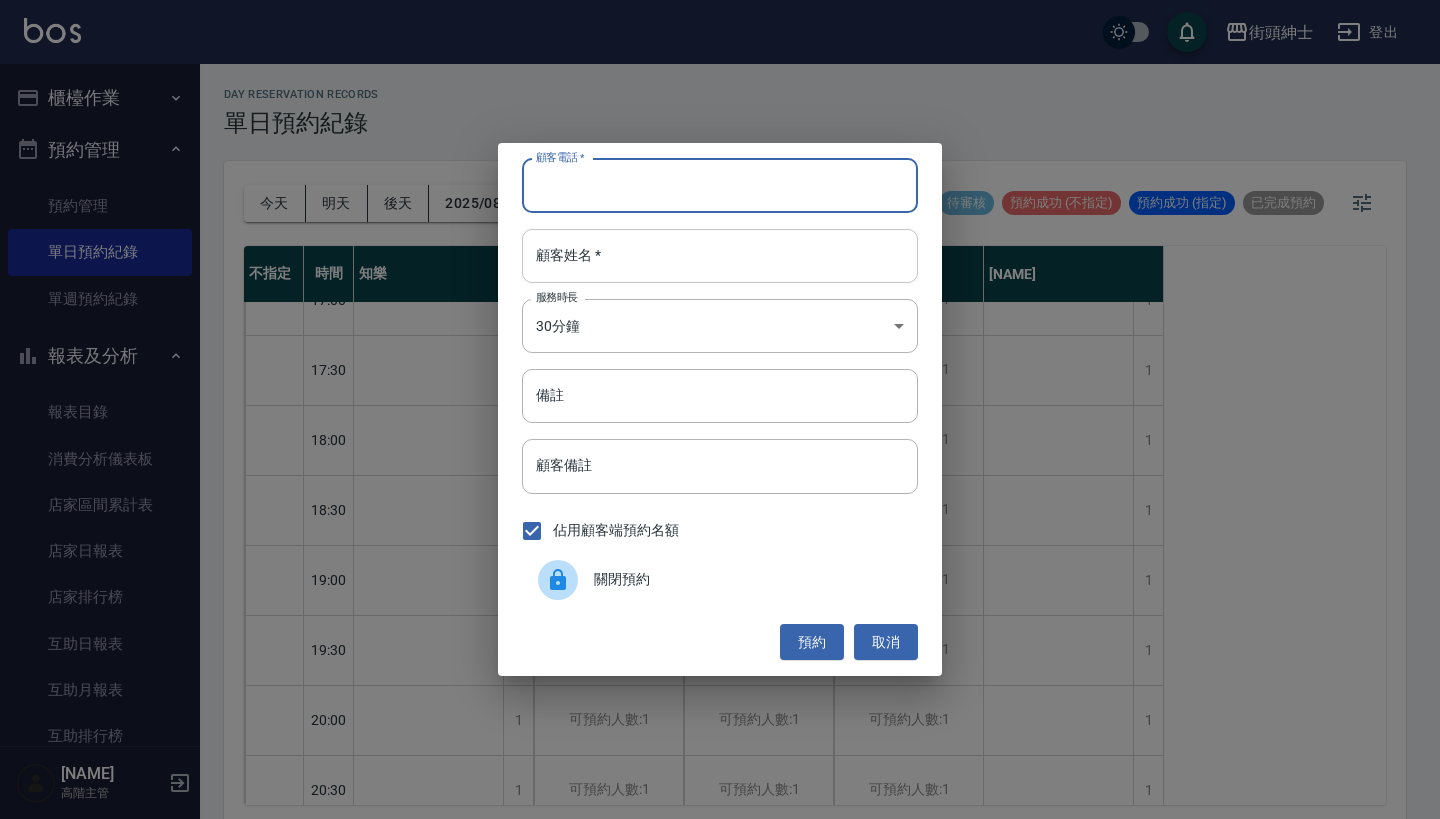 paste on "庭凱 電話：0908916957" 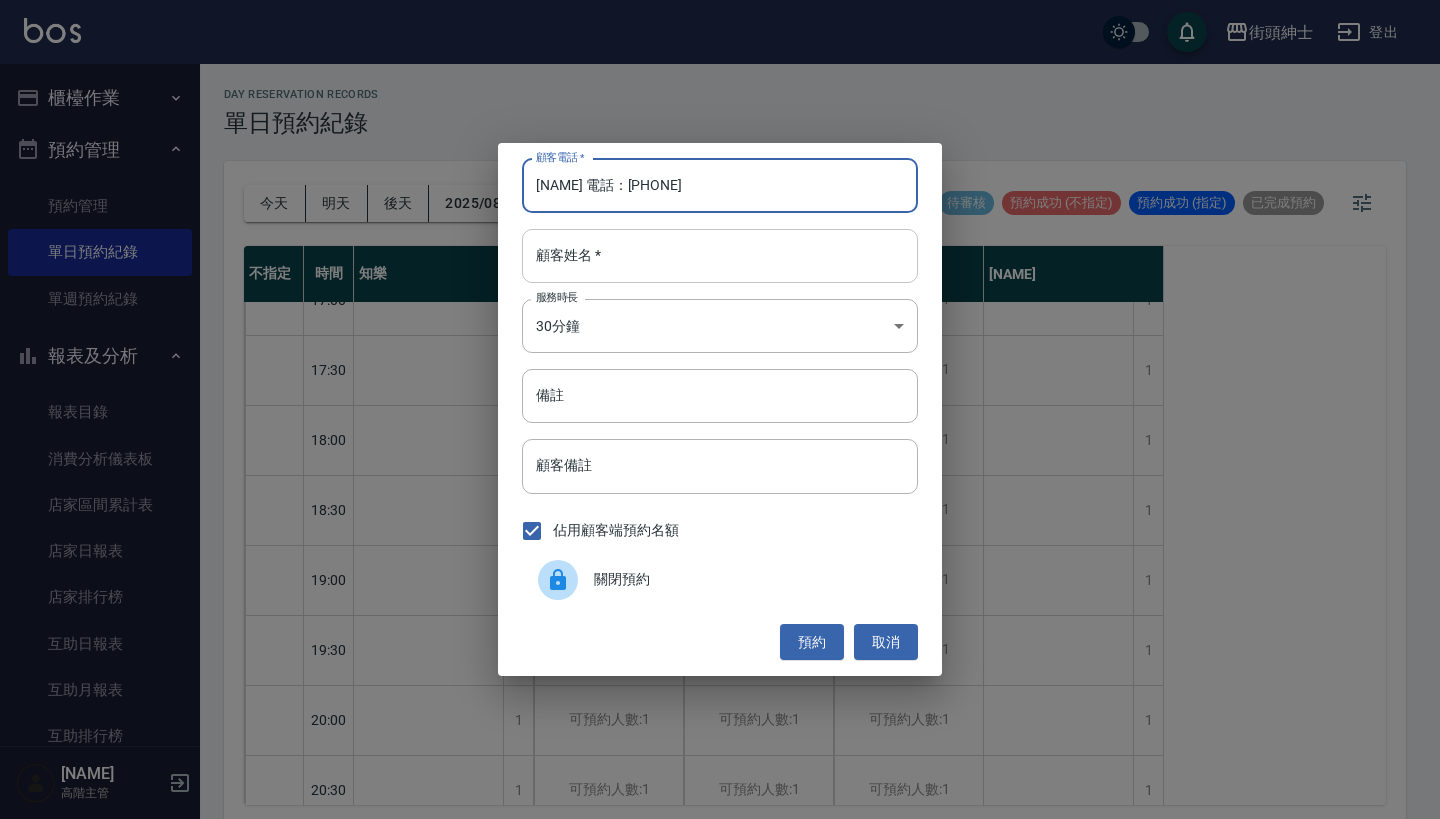 type on "庭凱 電話：0908916957" 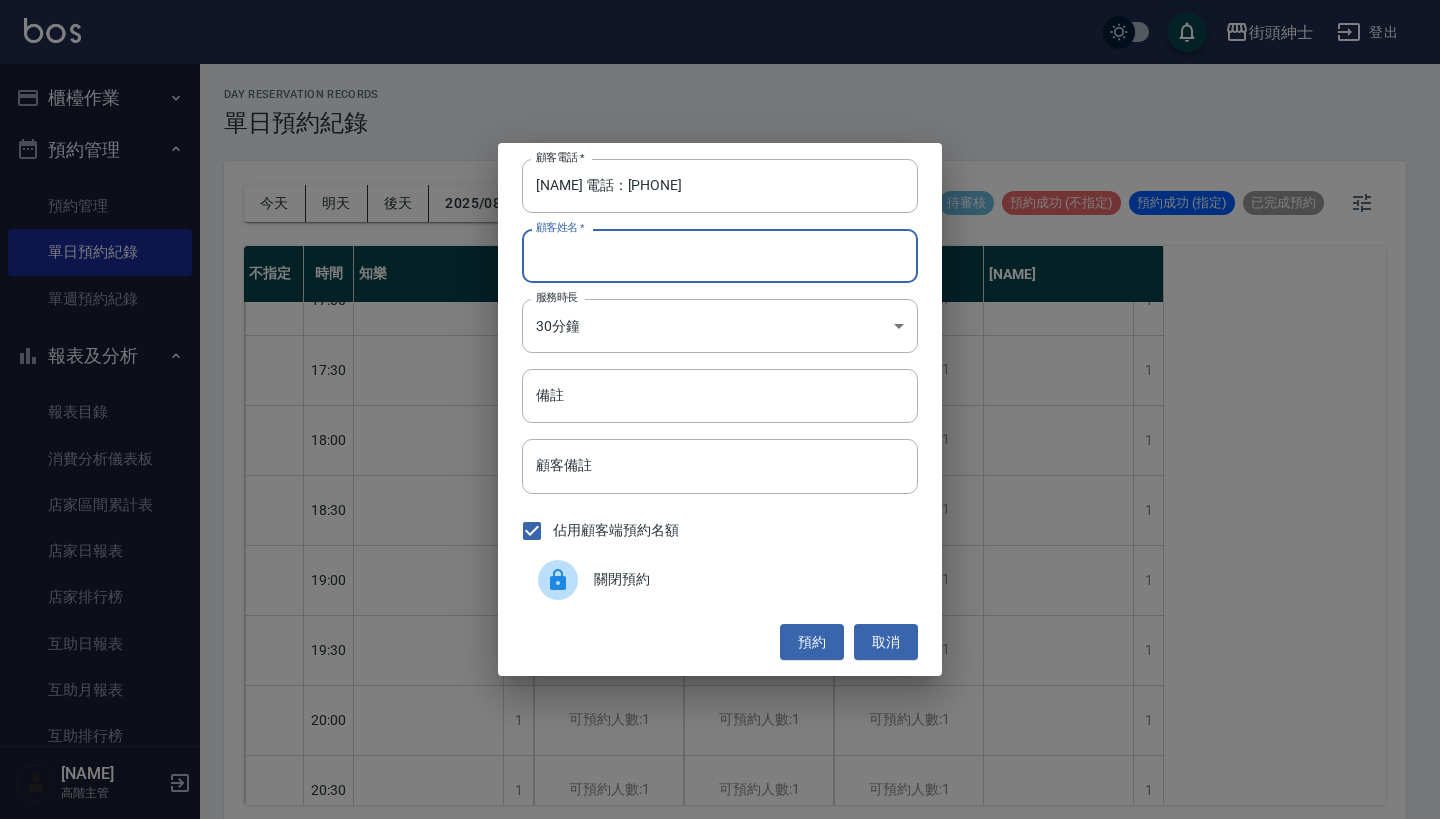 paste on "庭凱 電話：0908916957" 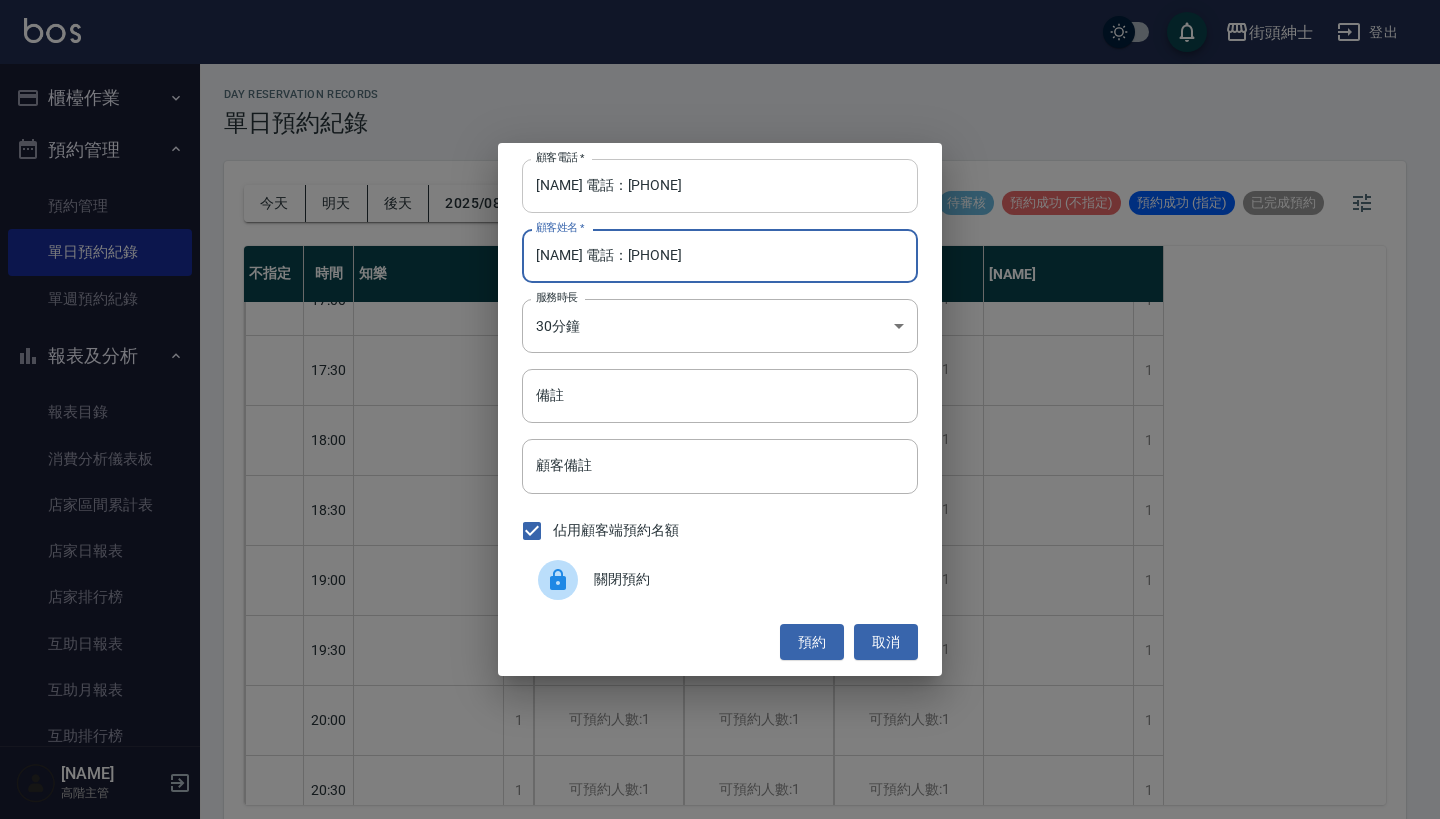 type on "庭凱 電話：0908916957" 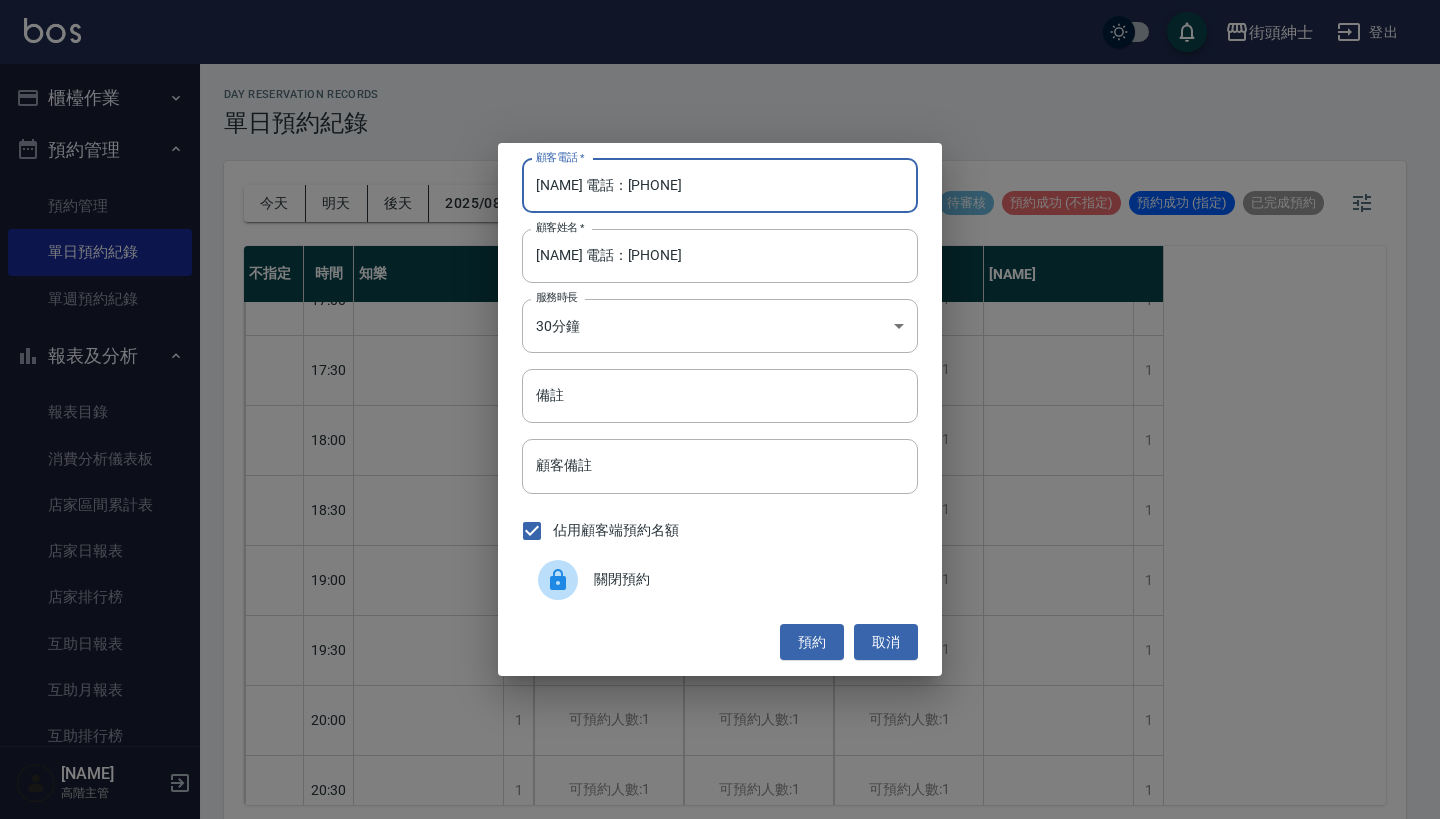 drag, startPoint x: 608, startPoint y: 190, endPoint x: 366, endPoint y: 173, distance: 242.59637 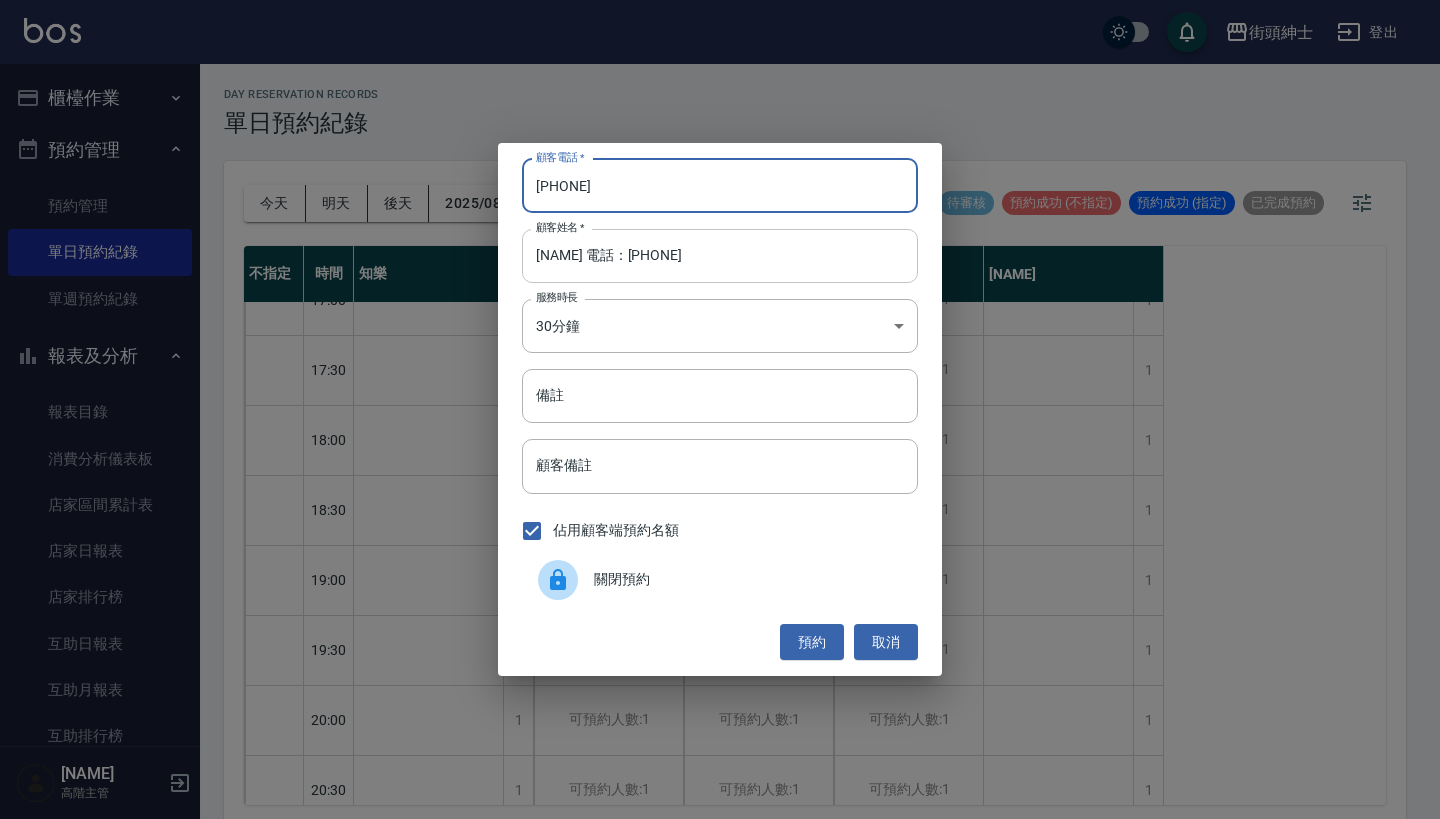 type on "0908916957" 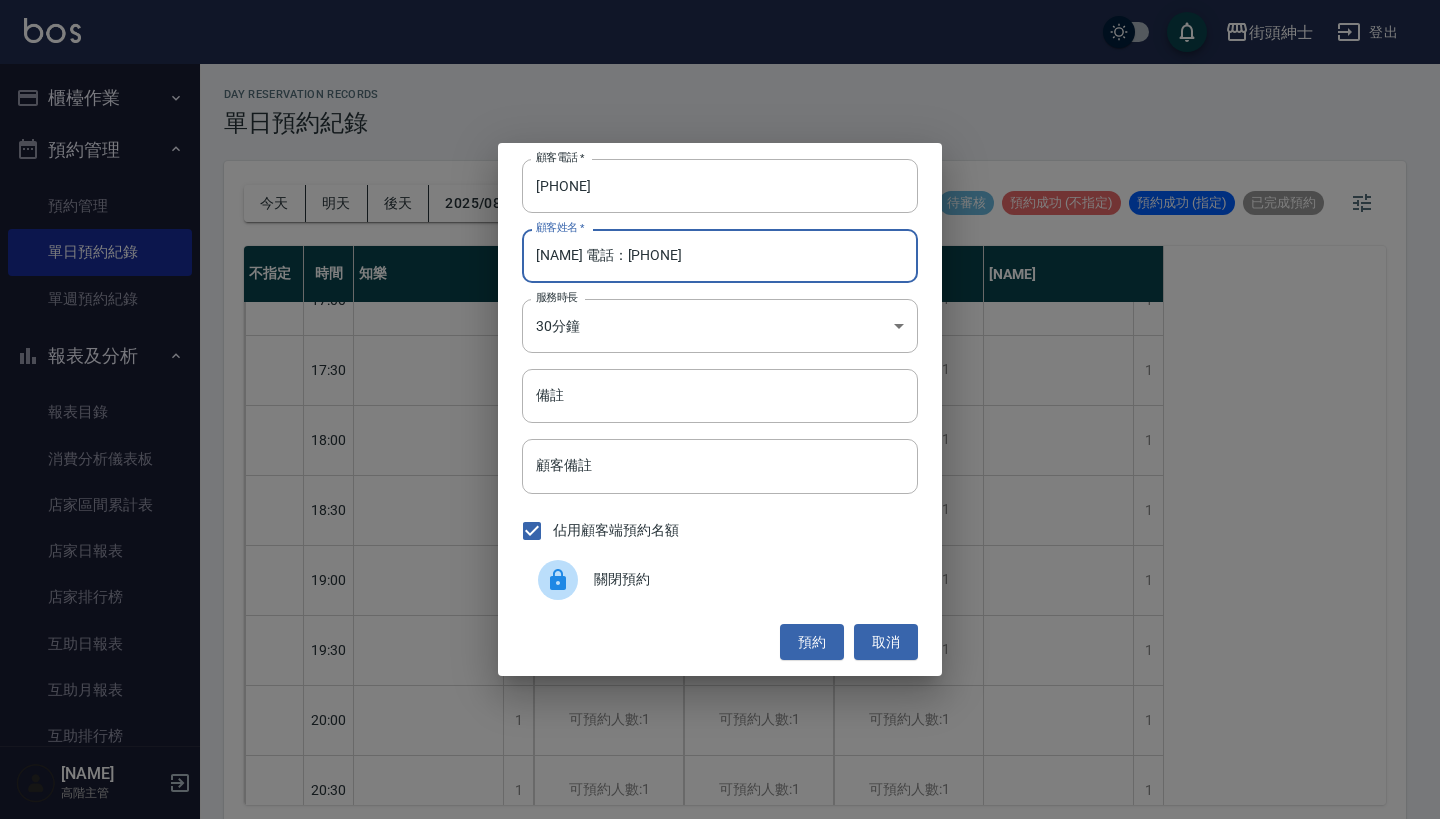 drag, startPoint x: 707, startPoint y: 258, endPoint x: 554, endPoint y: 258, distance: 153 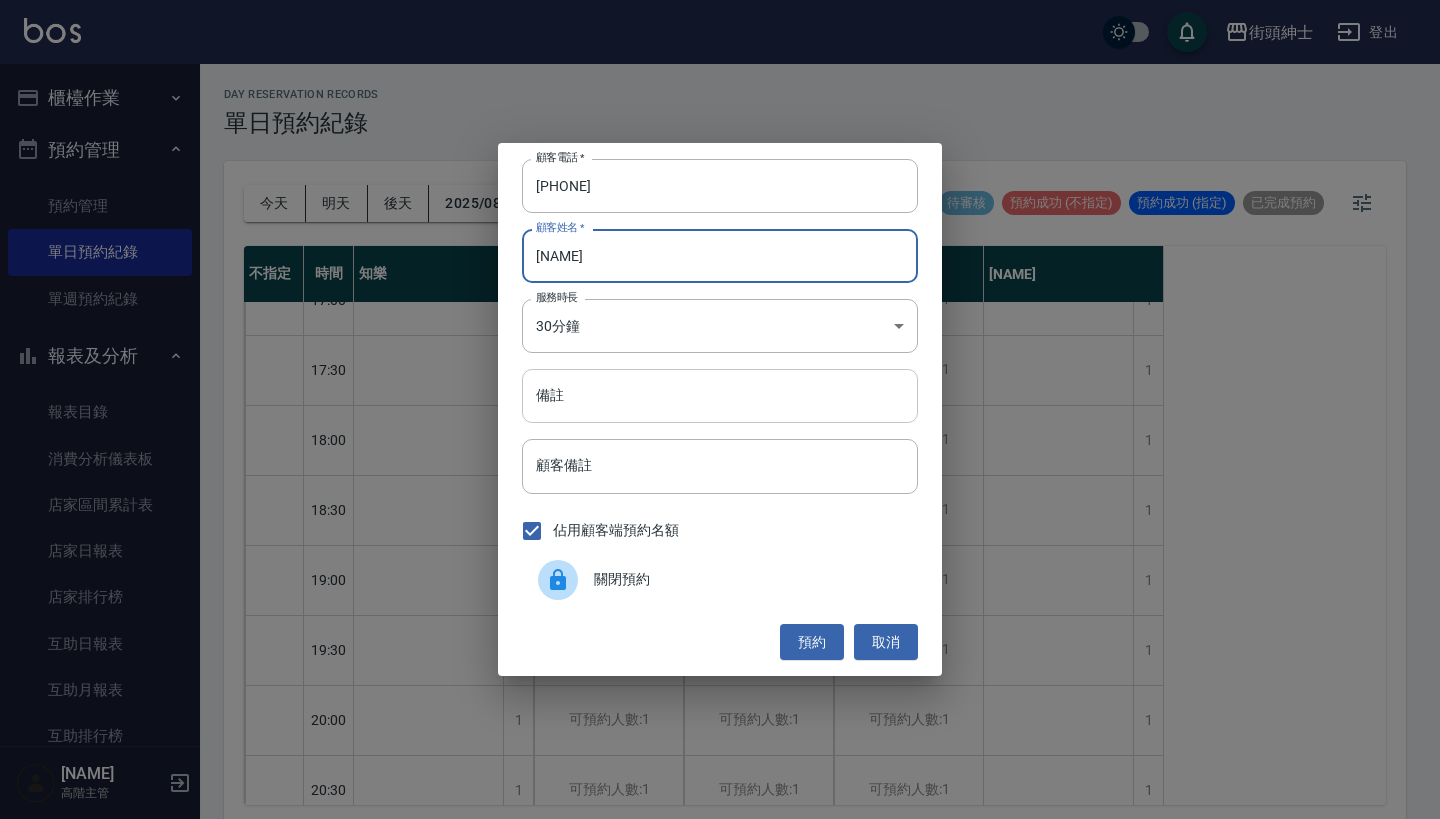 type on "庭凱" 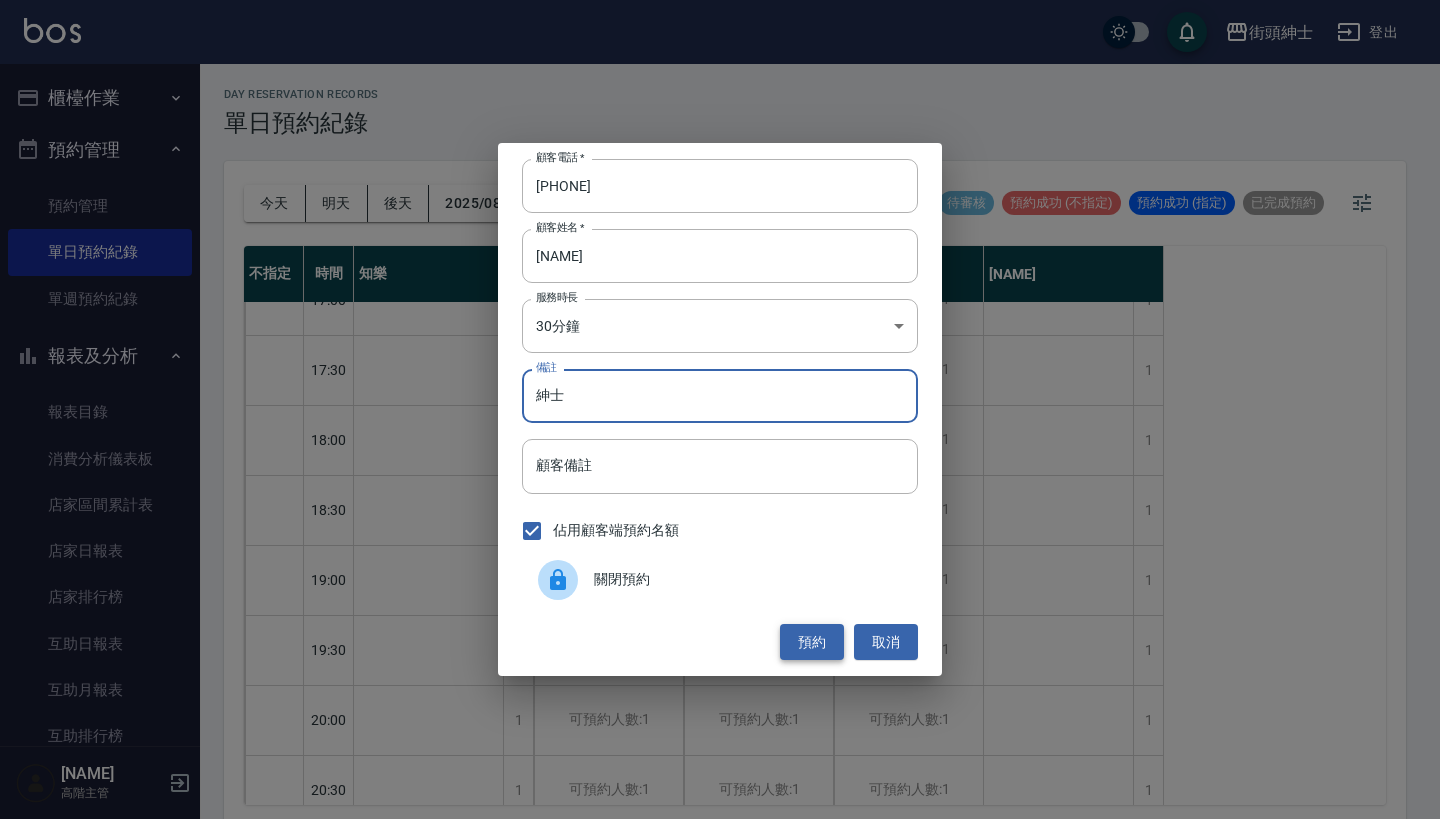 type on "紳士" 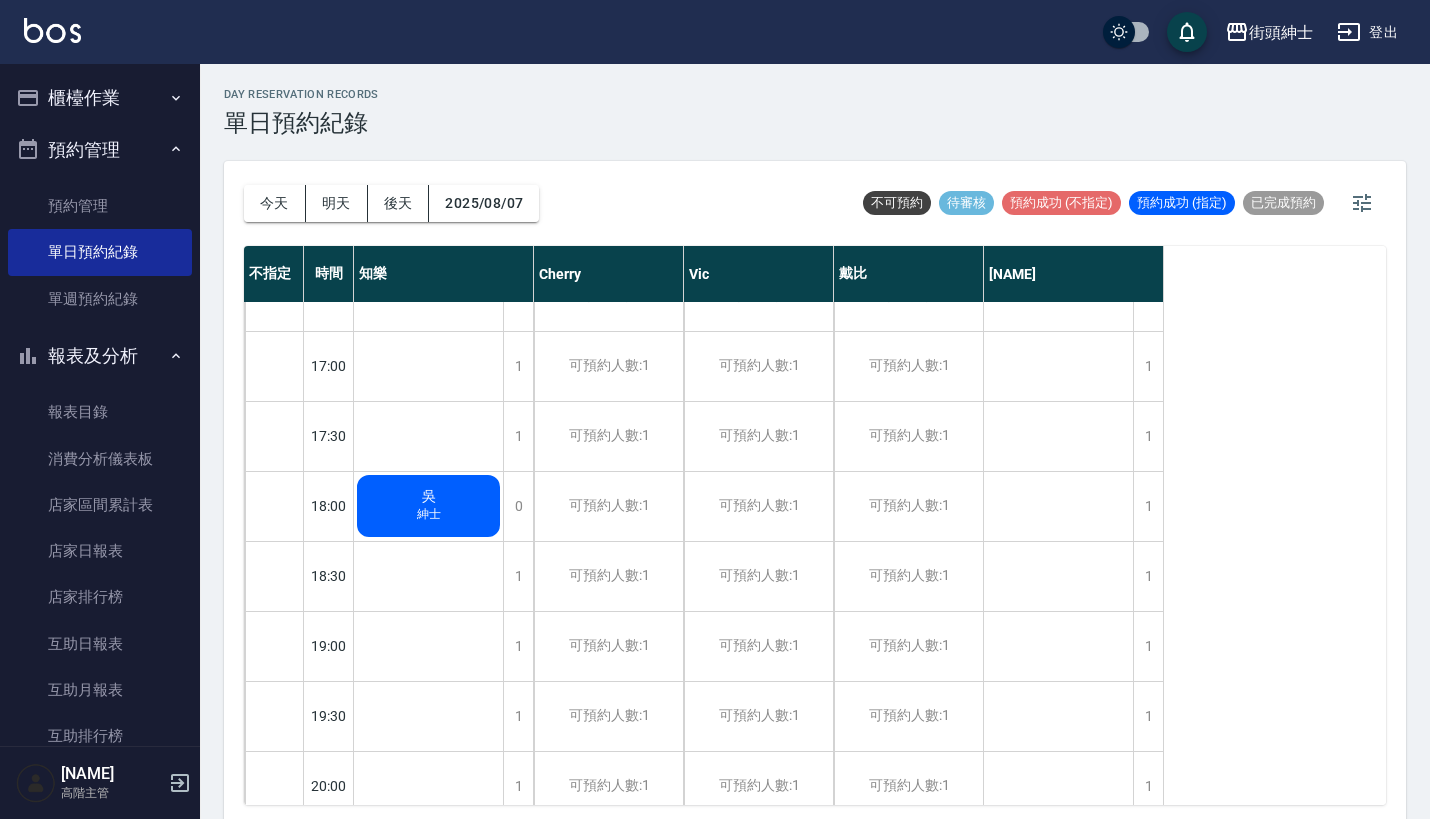 scroll, scrollTop: 1093, scrollLeft: 0, axis: vertical 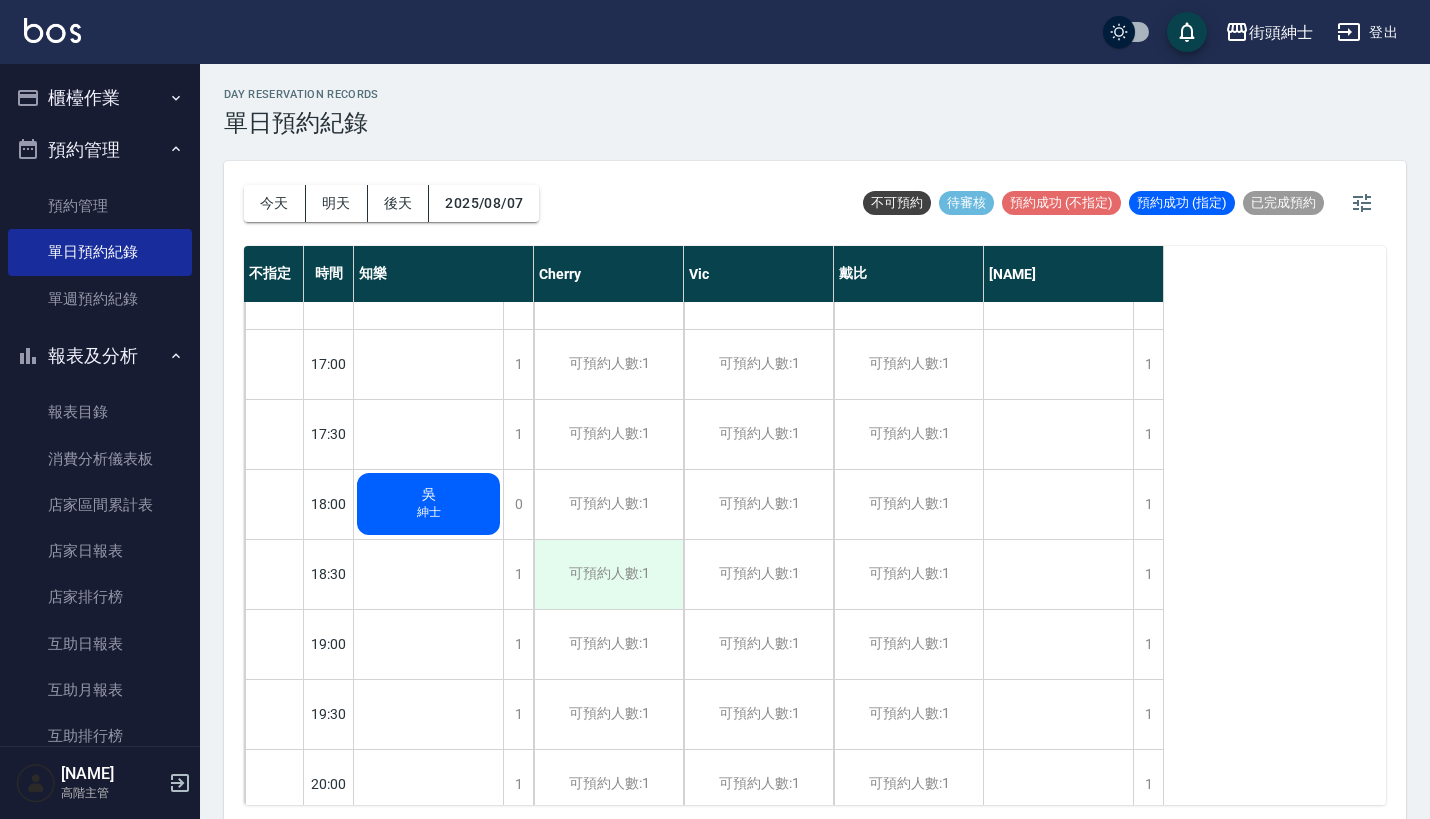 click on "可預約人數:1" at bounding box center [608, 574] 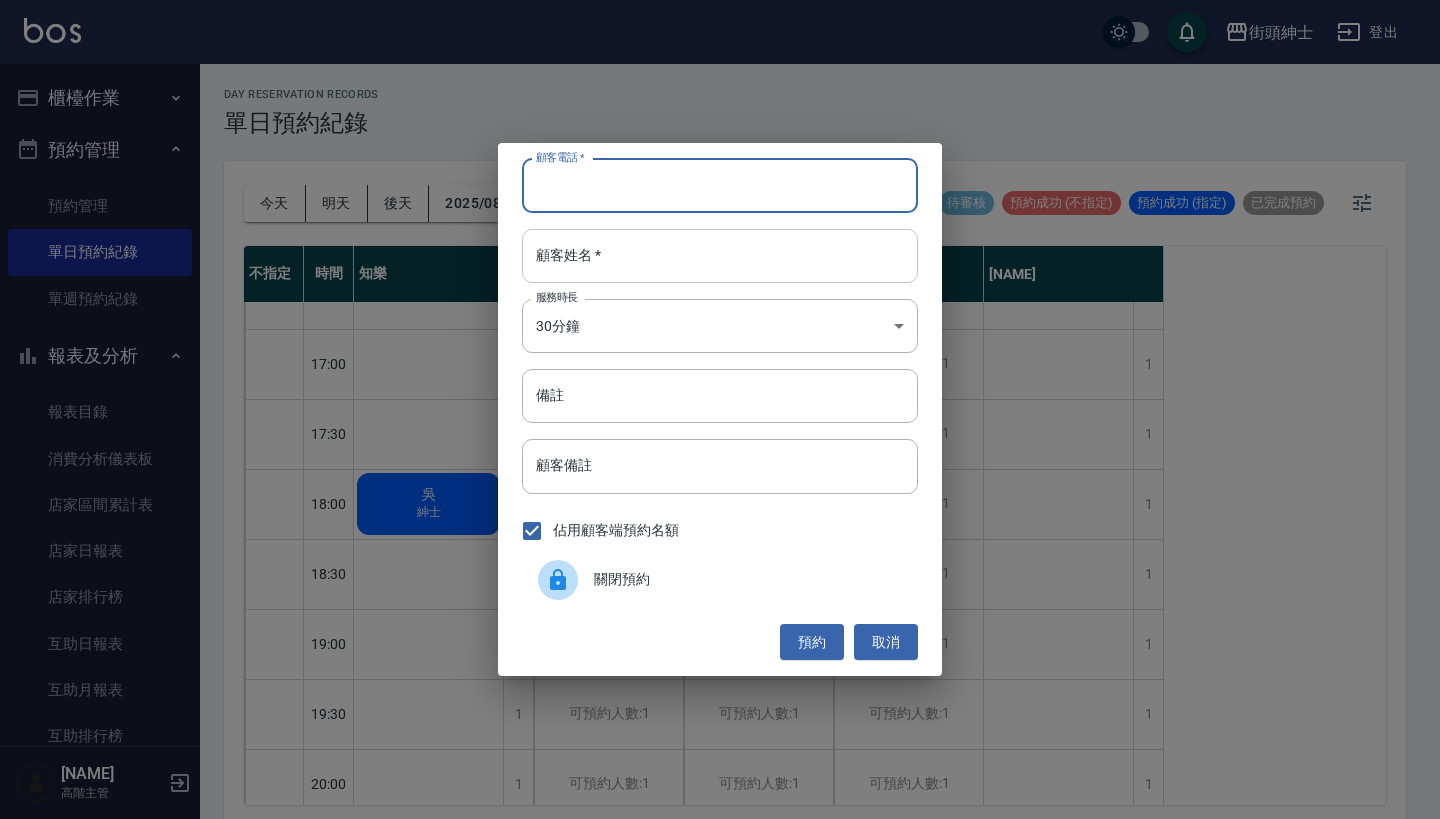paste on "庭凱 電話：0908916957" 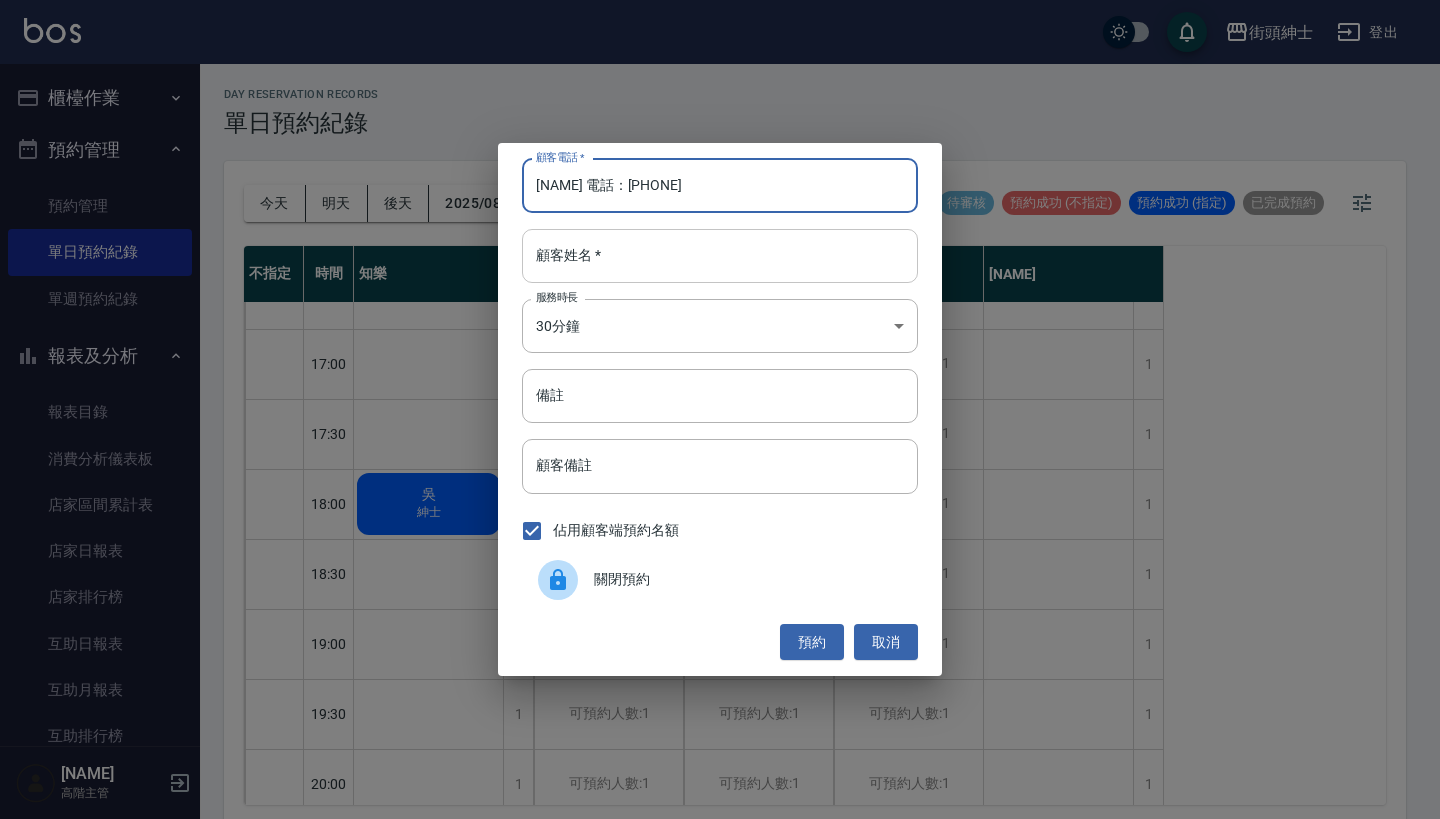 type on "庭凱 電話：0908916957" 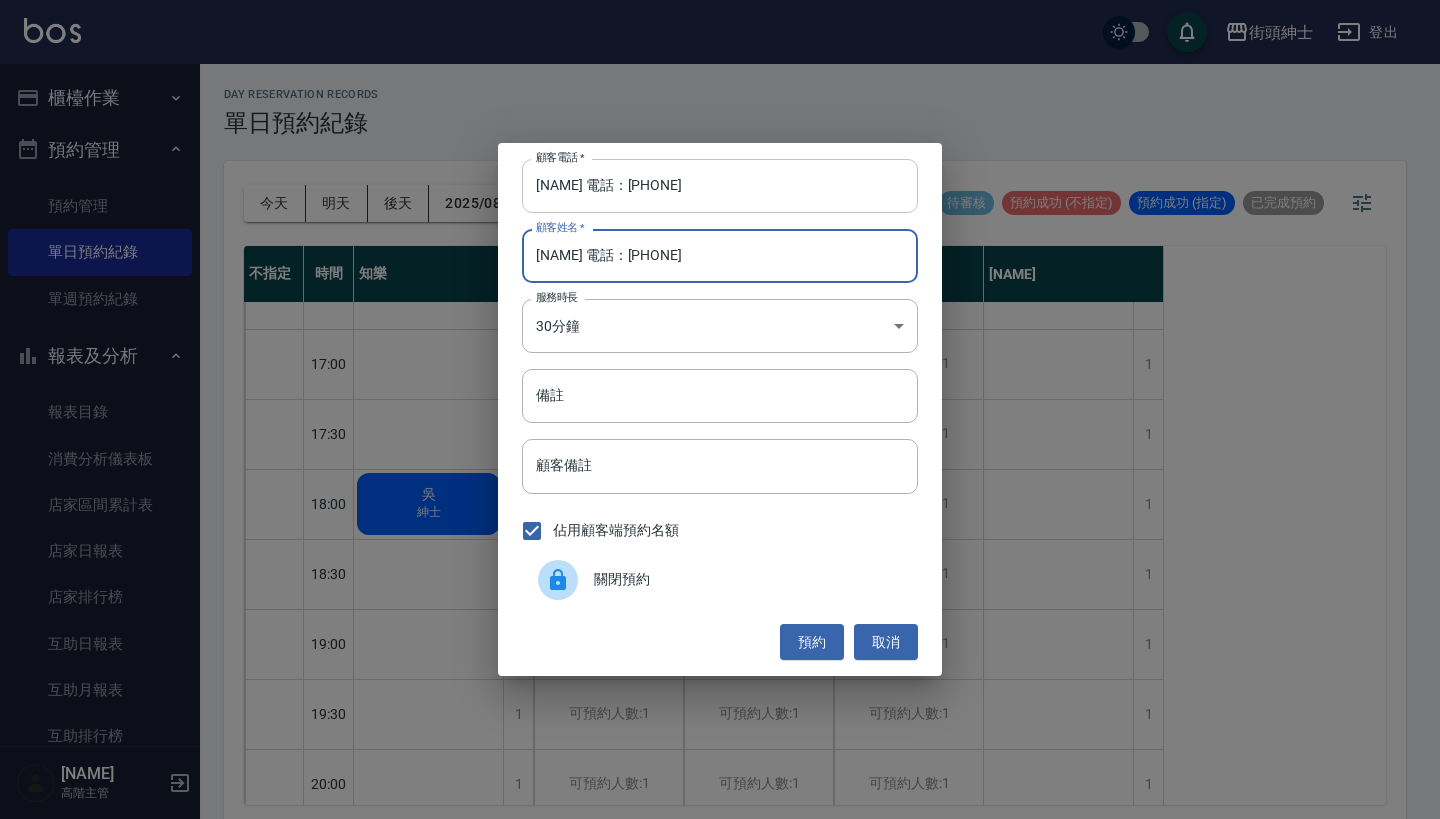 type on "庭凱 電話：0908916957" 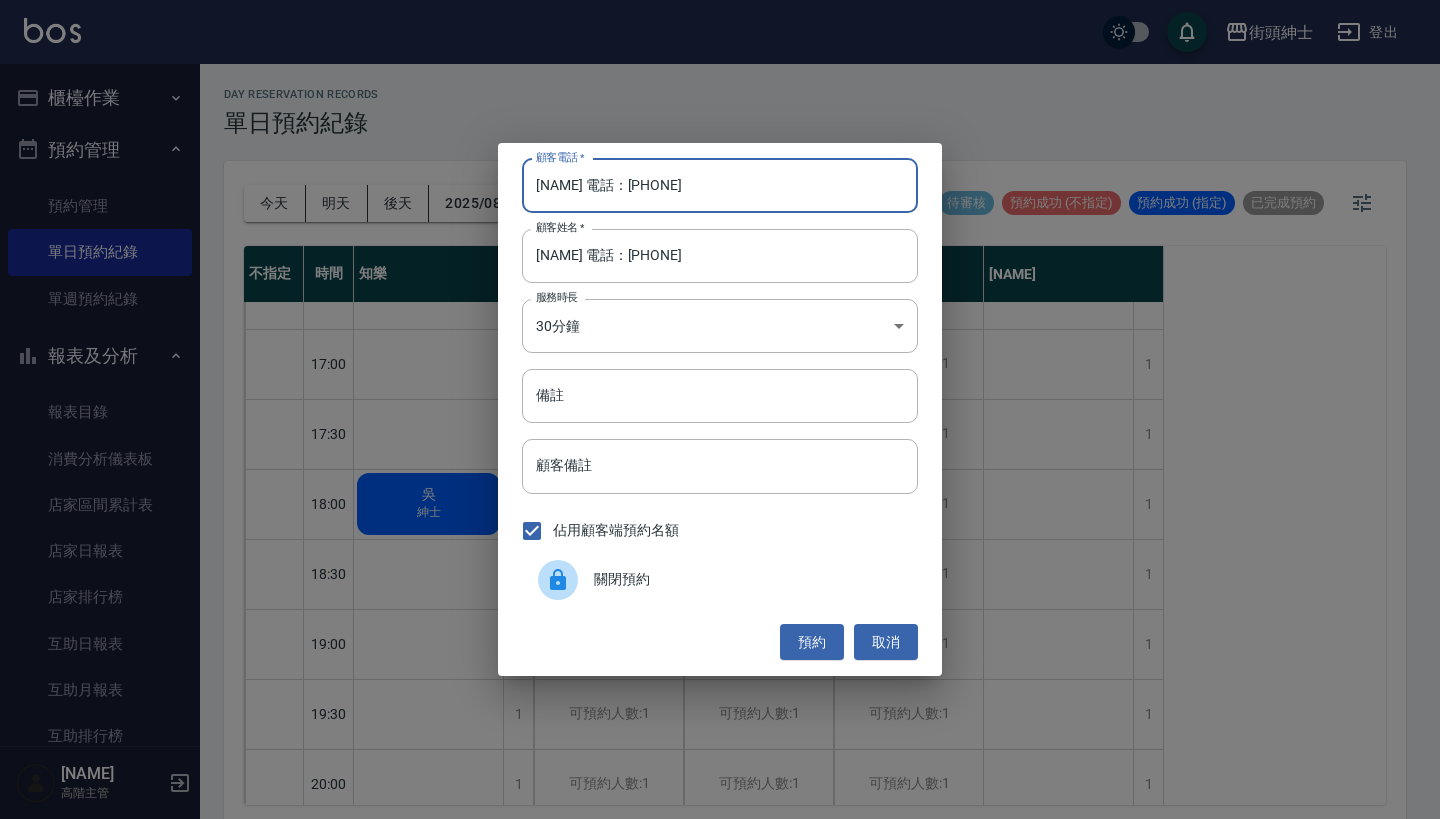 drag, startPoint x: 610, startPoint y: 190, endPoint x: 451, endPoint y: 190, distance: 159 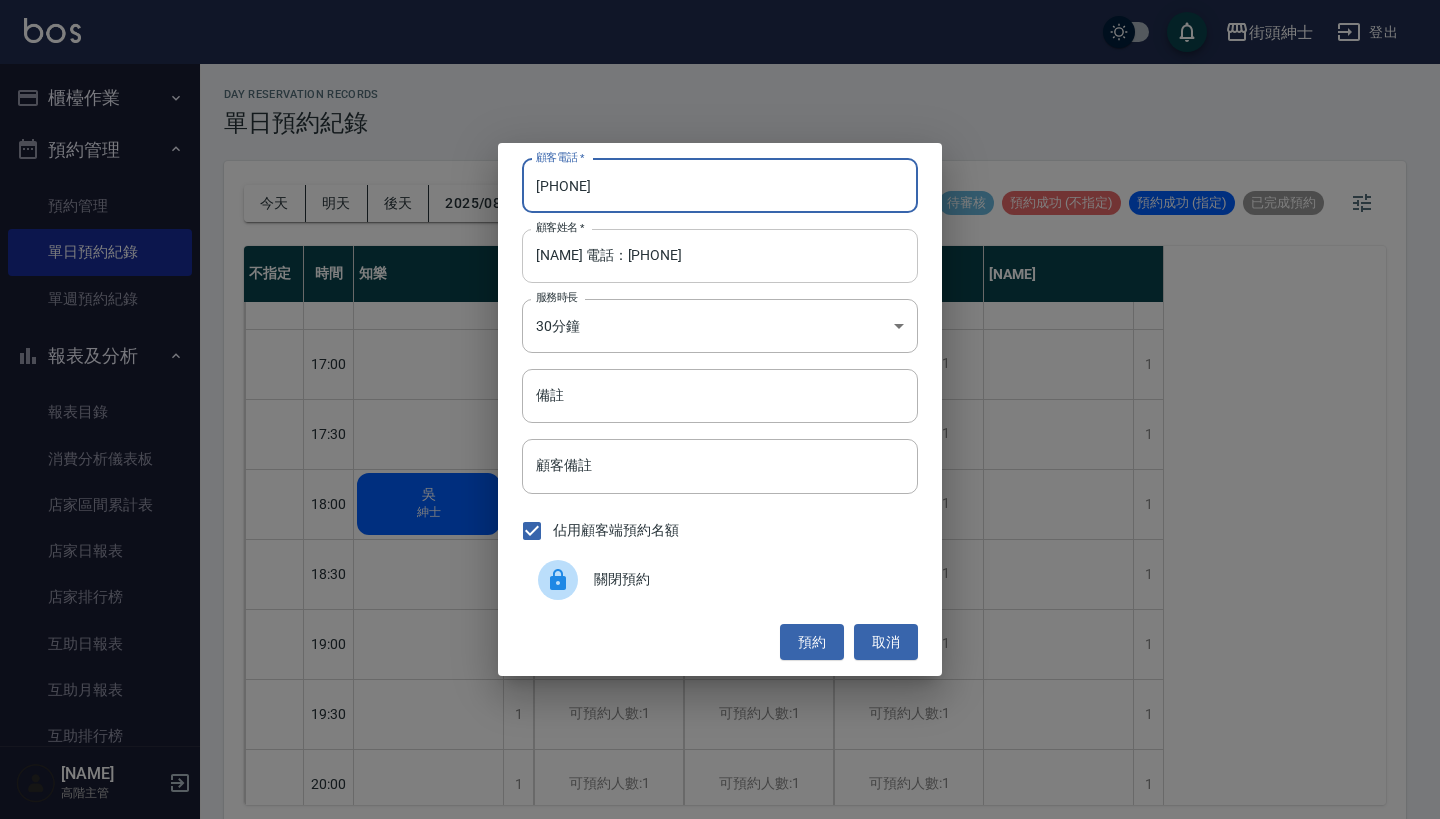 type on "0908916957" 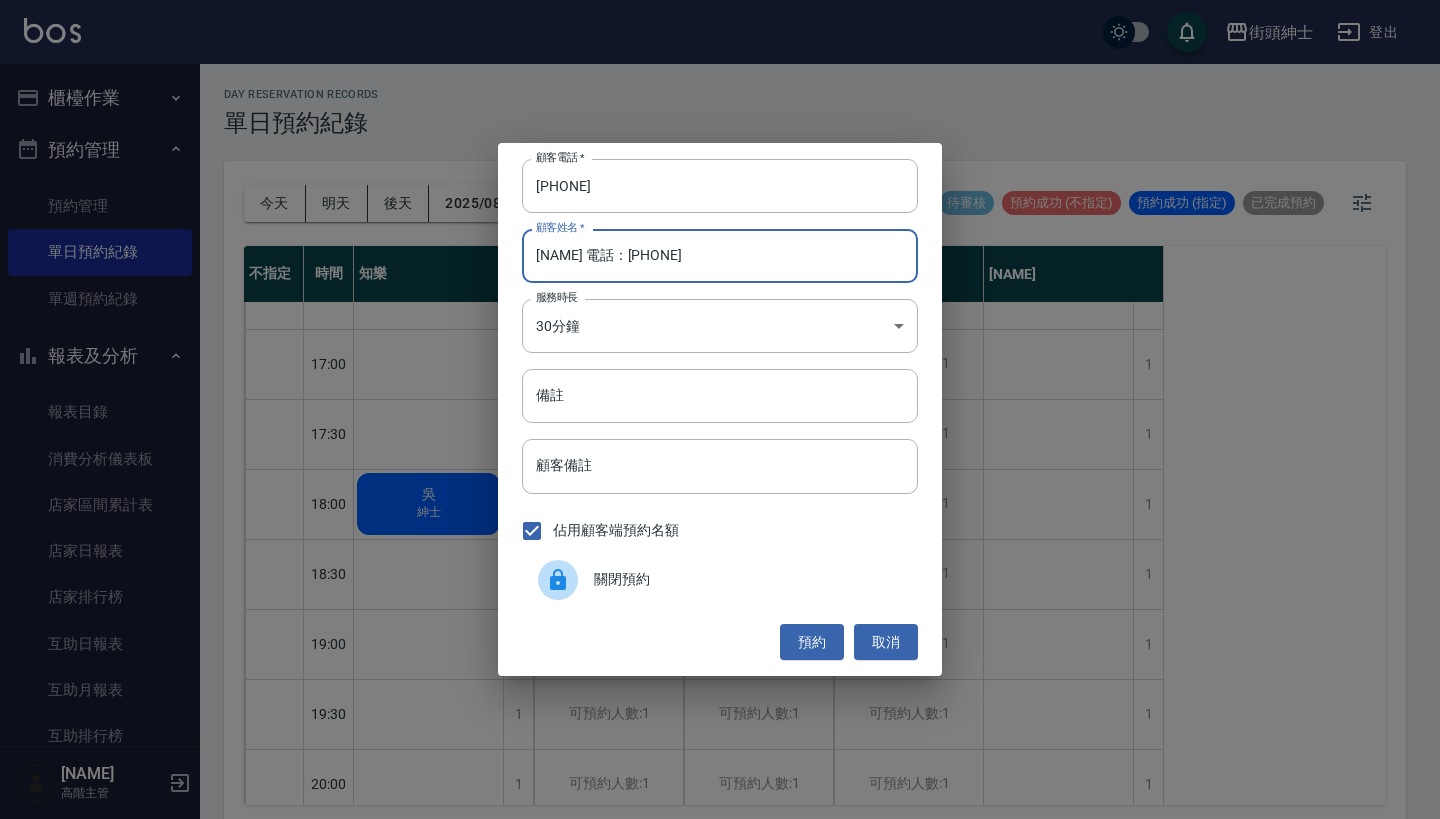 drag, startPoint x: 709, startPoint y: 263, endPoint x: 559, endPoint y: 264, distance: 150.00333 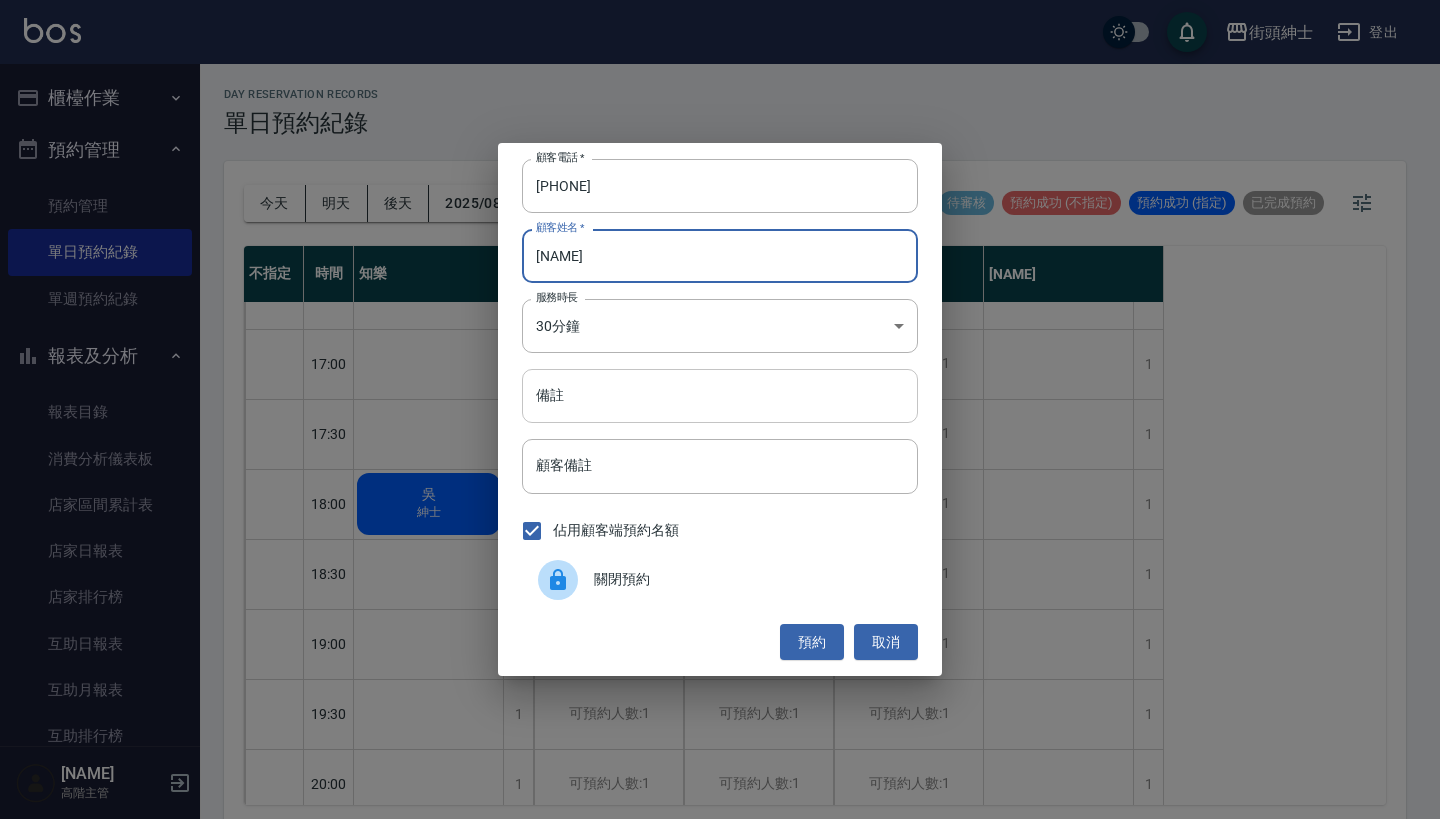 type on "庭凱" 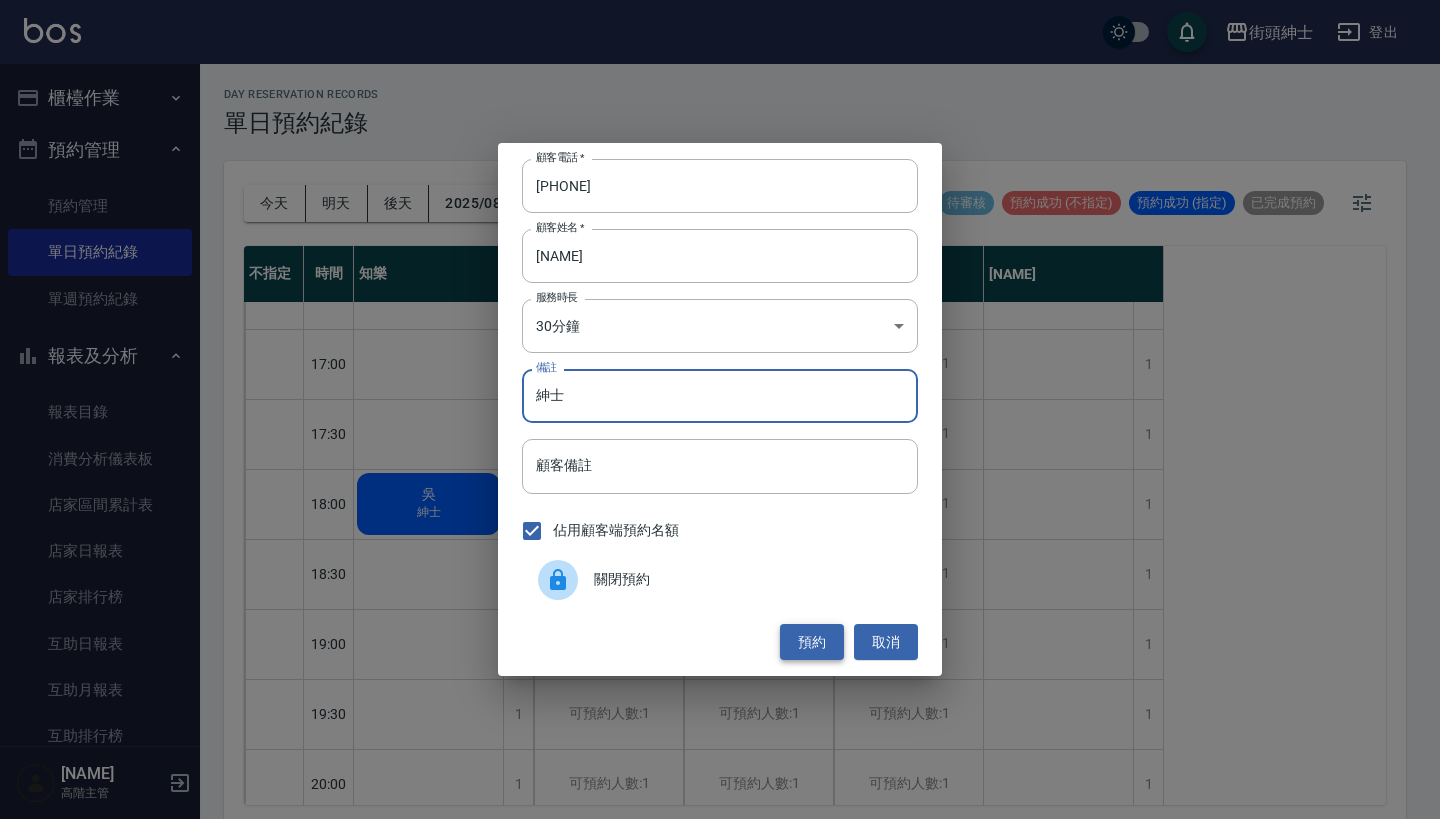 type on "紳士" 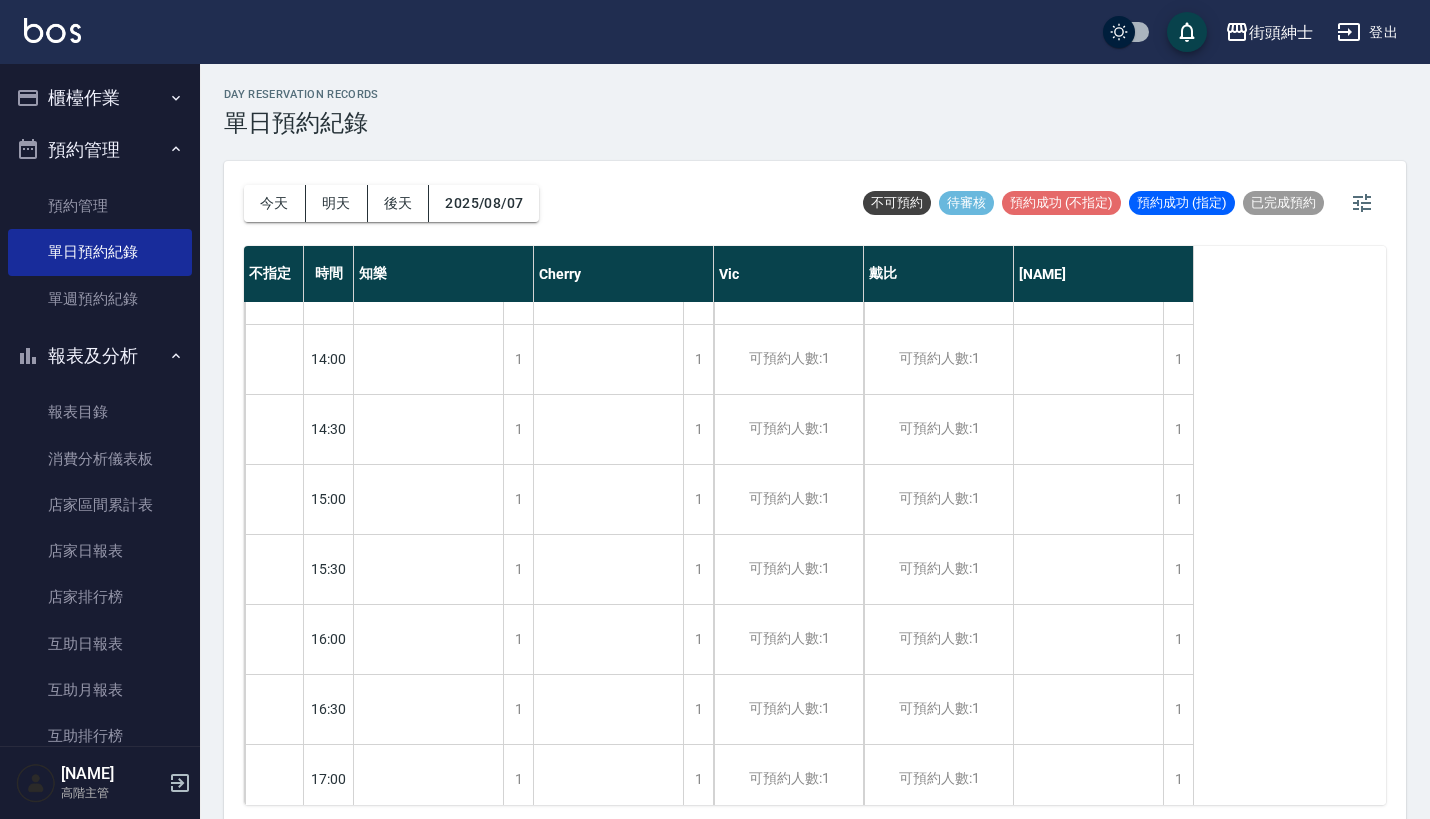 scroll, scrollTop: 559, scrollLeft: 0, axis: vertical 